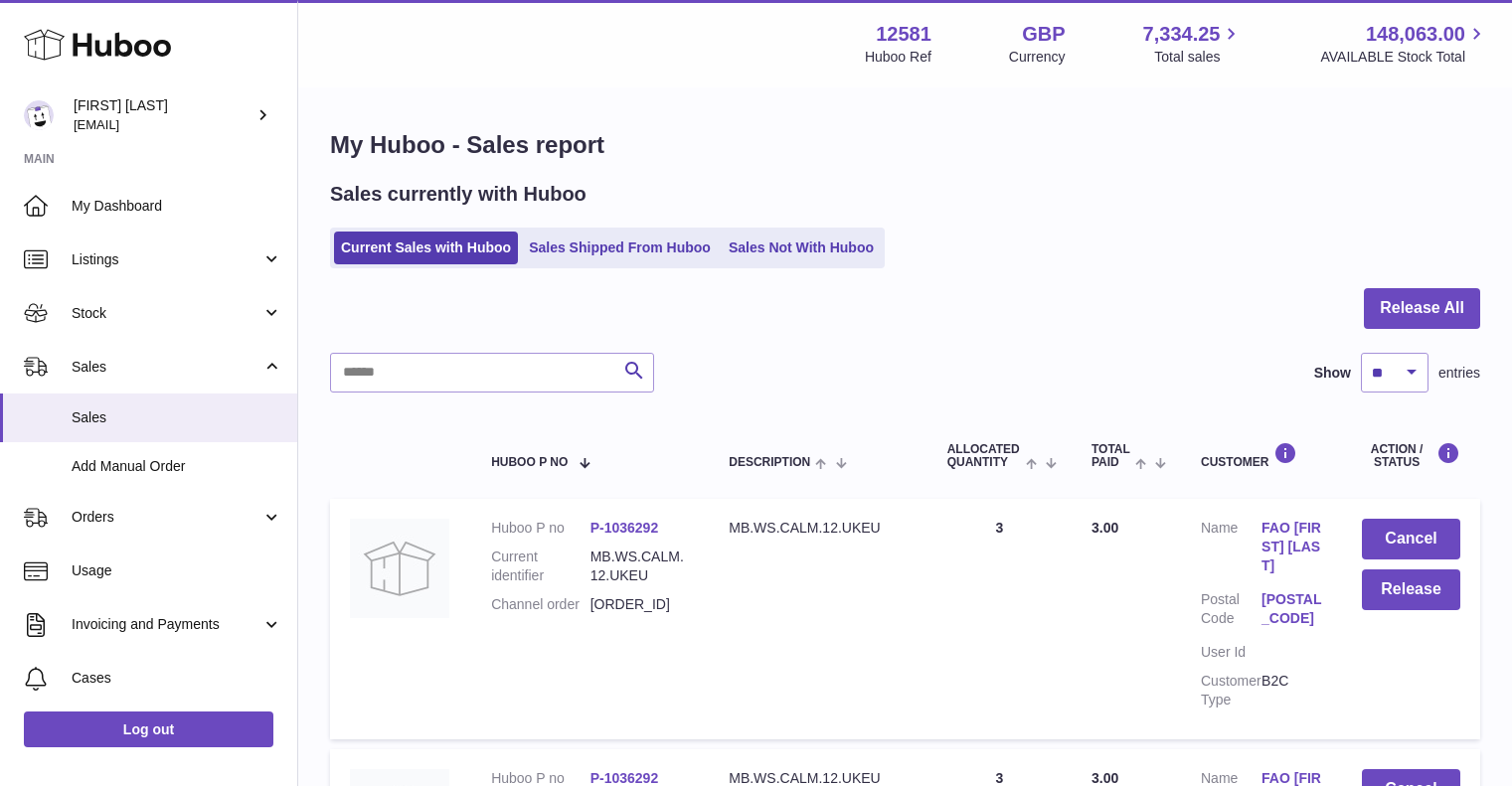 scroll, scrollTop: 0, scrollLeft: 0, axis: both 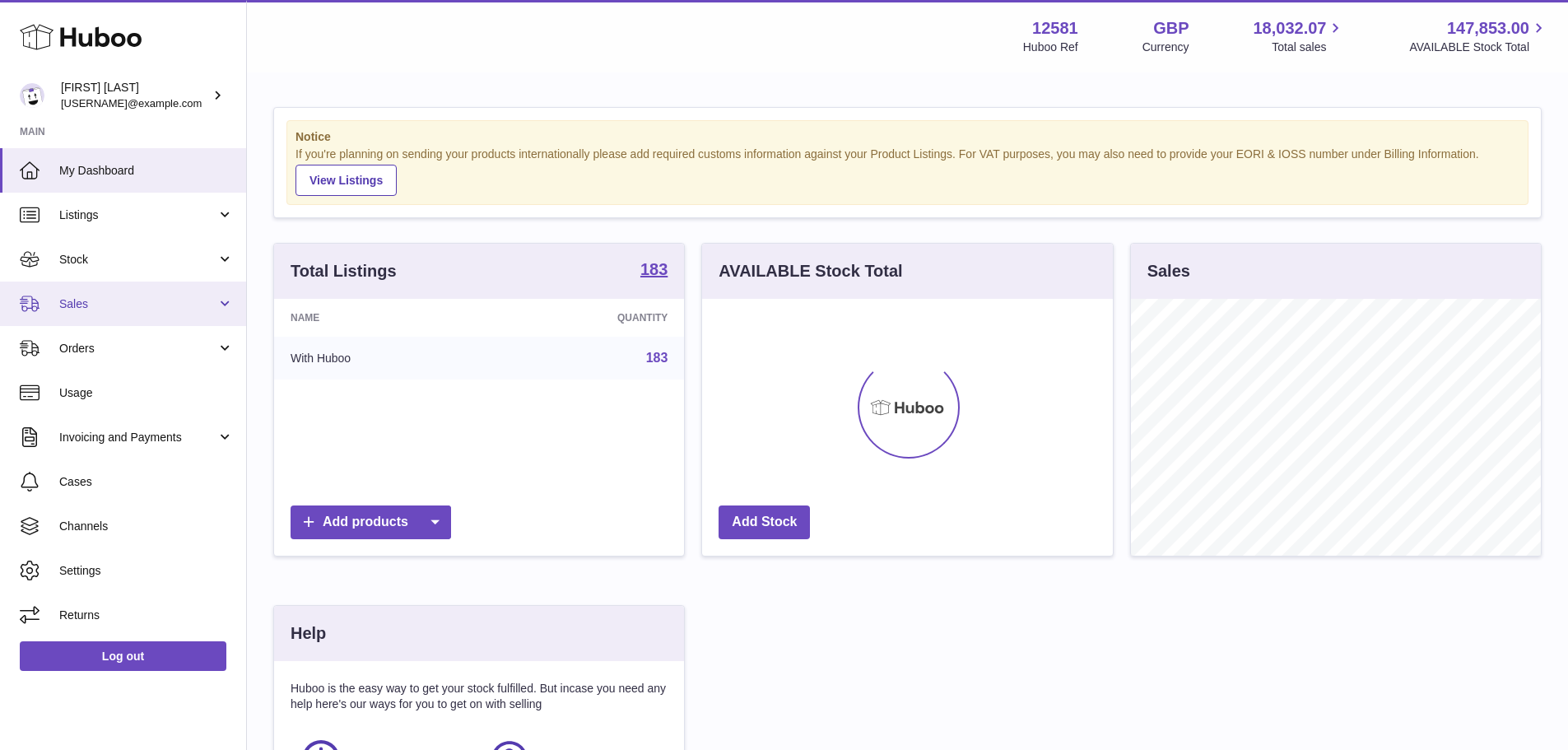 click on "Sales" at bounding box center (123, 304) 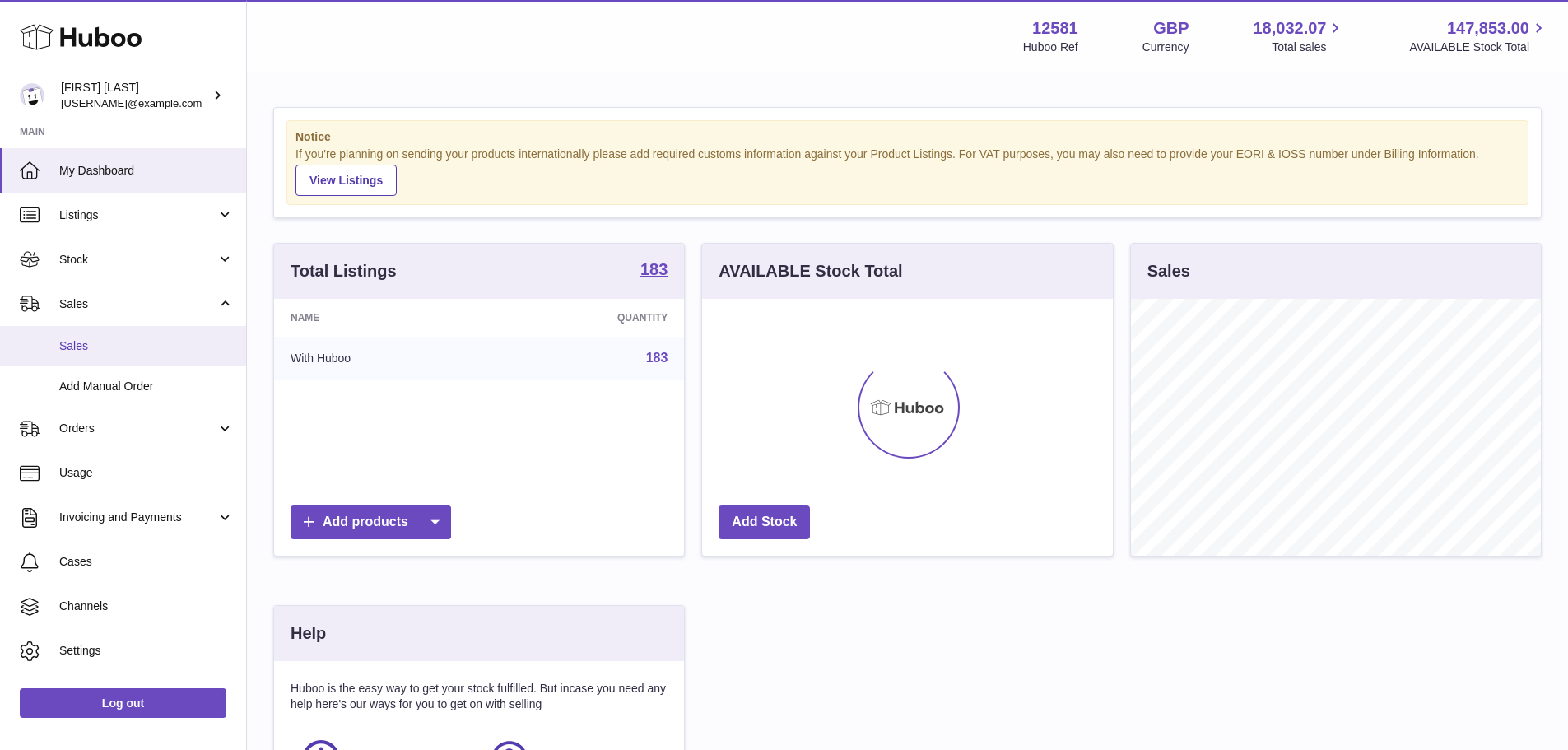 click on "Sales" at bounding box center [147, 346] 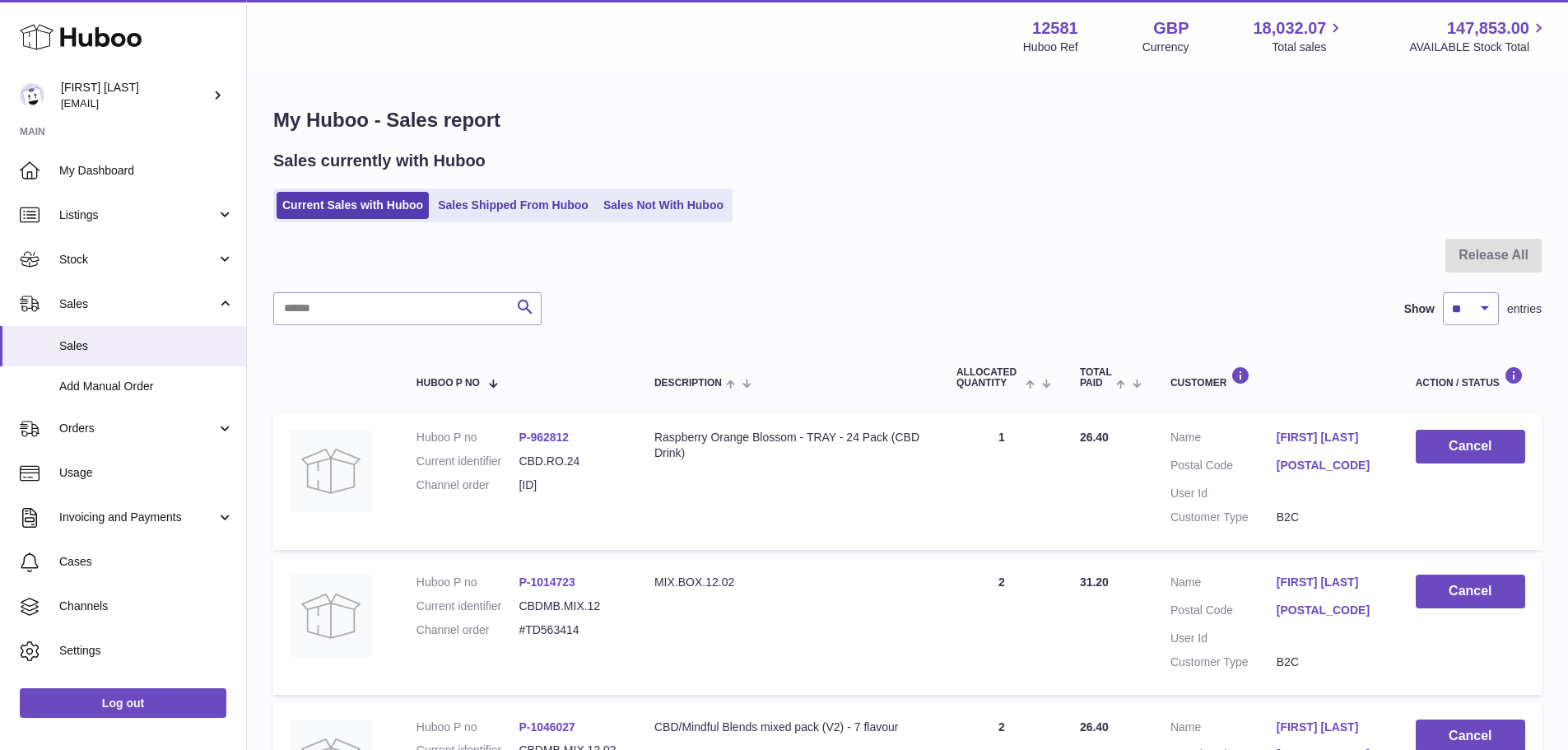 scroll, scrollTop: 0, scrollLeft: 0, axis: both 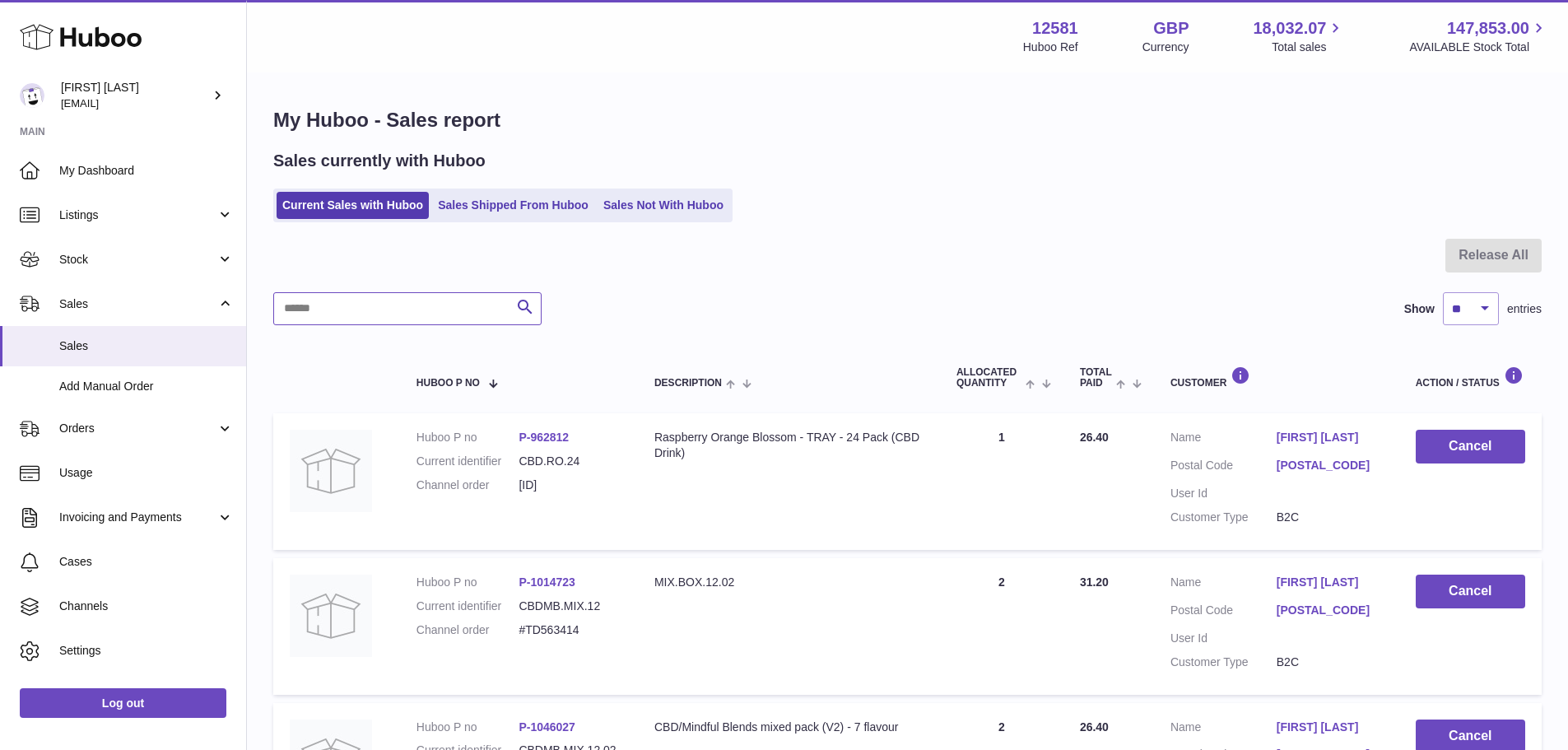 click at bounding box center [407, 309] 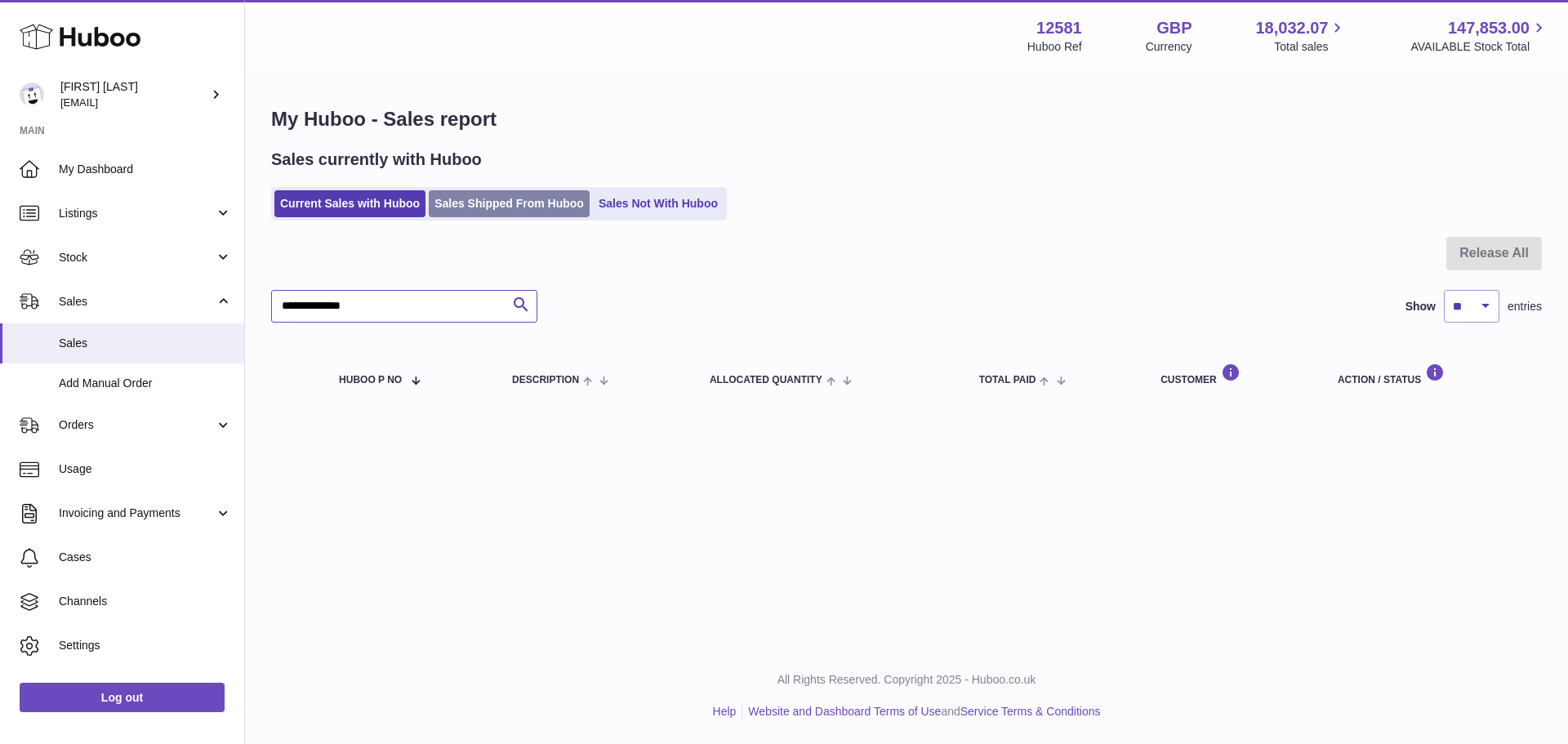 type on "**********" 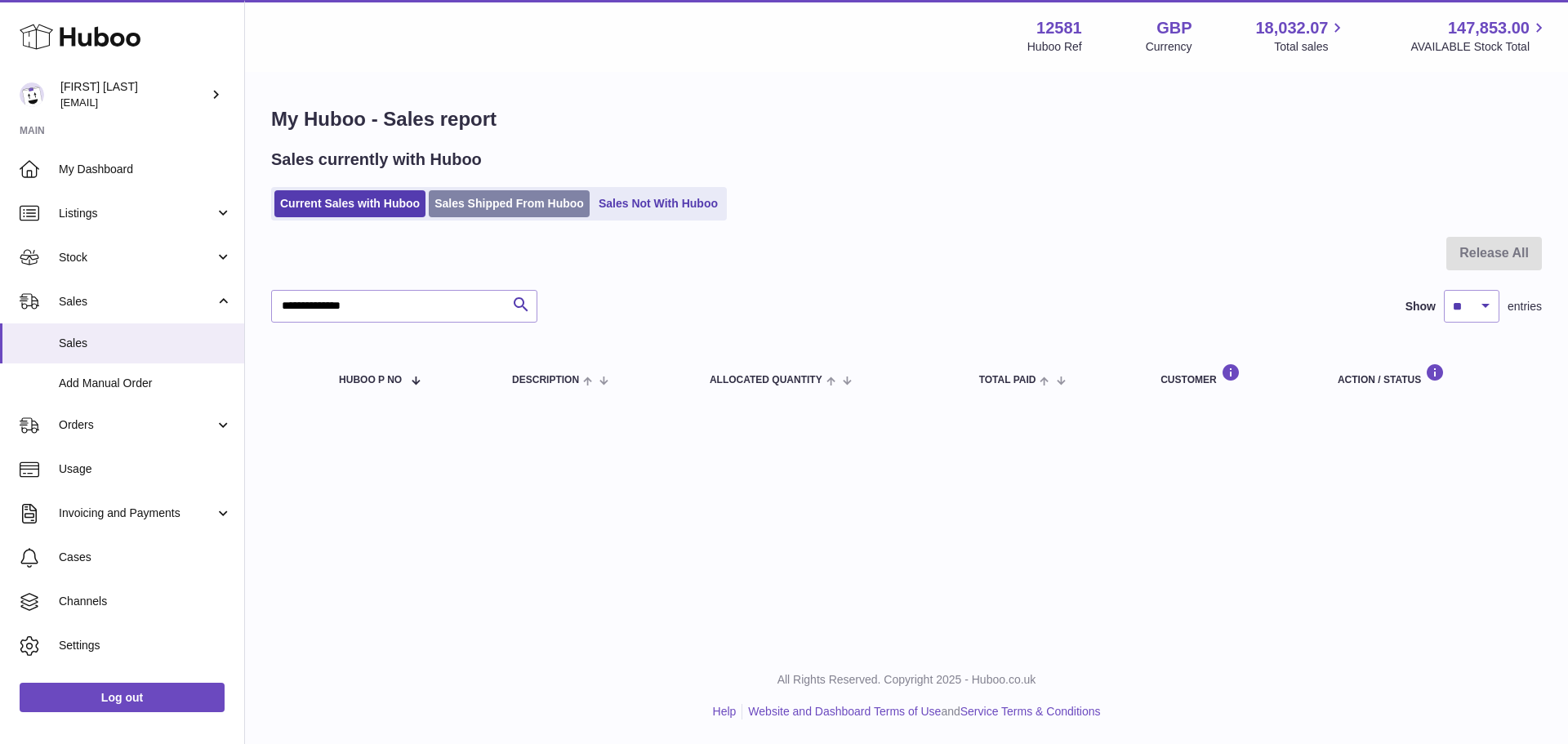 click on "Sales Shipped From Huboo" at bounding box center [509, 203] 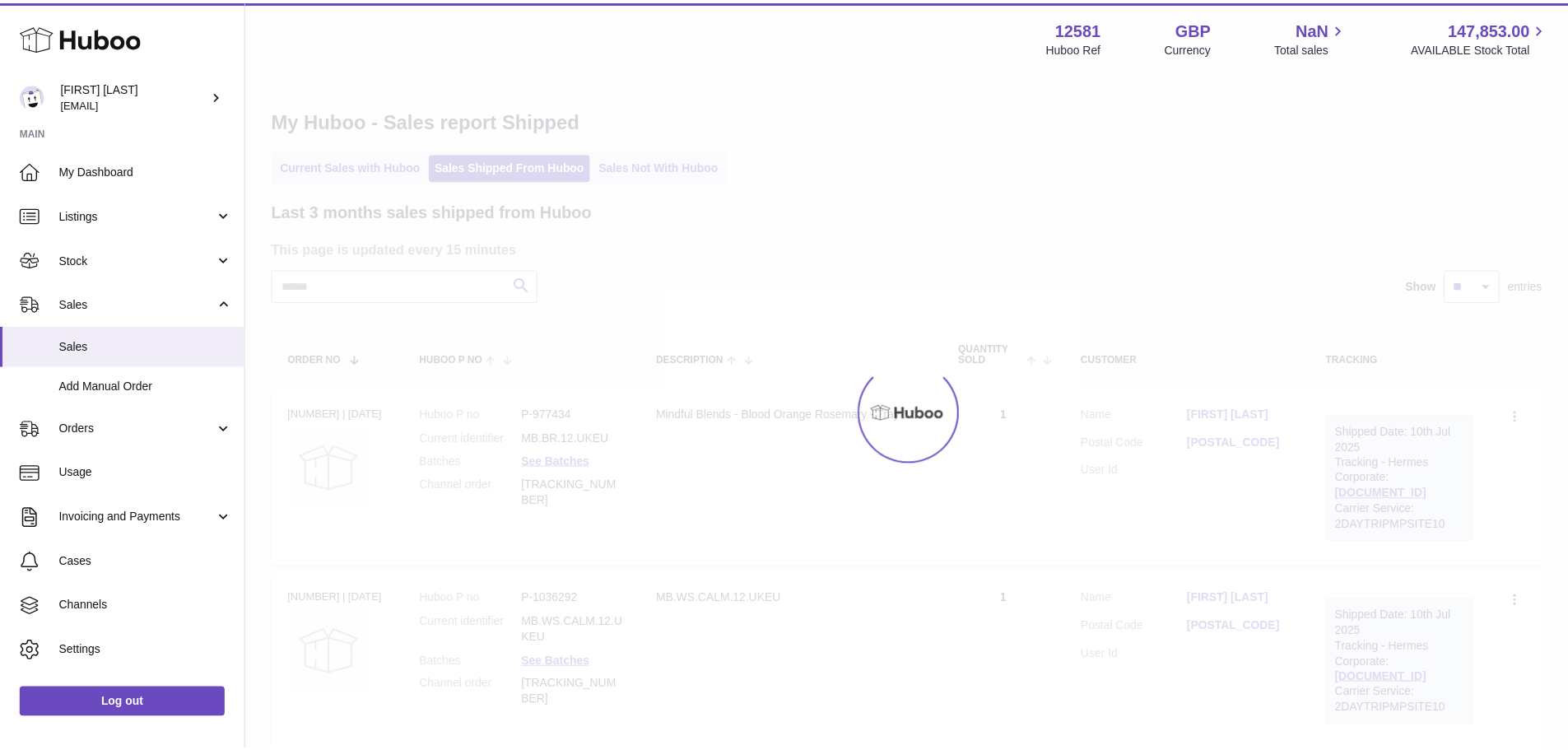 scroll, scrollTop: 0, scrollLeft: 0, axis: both 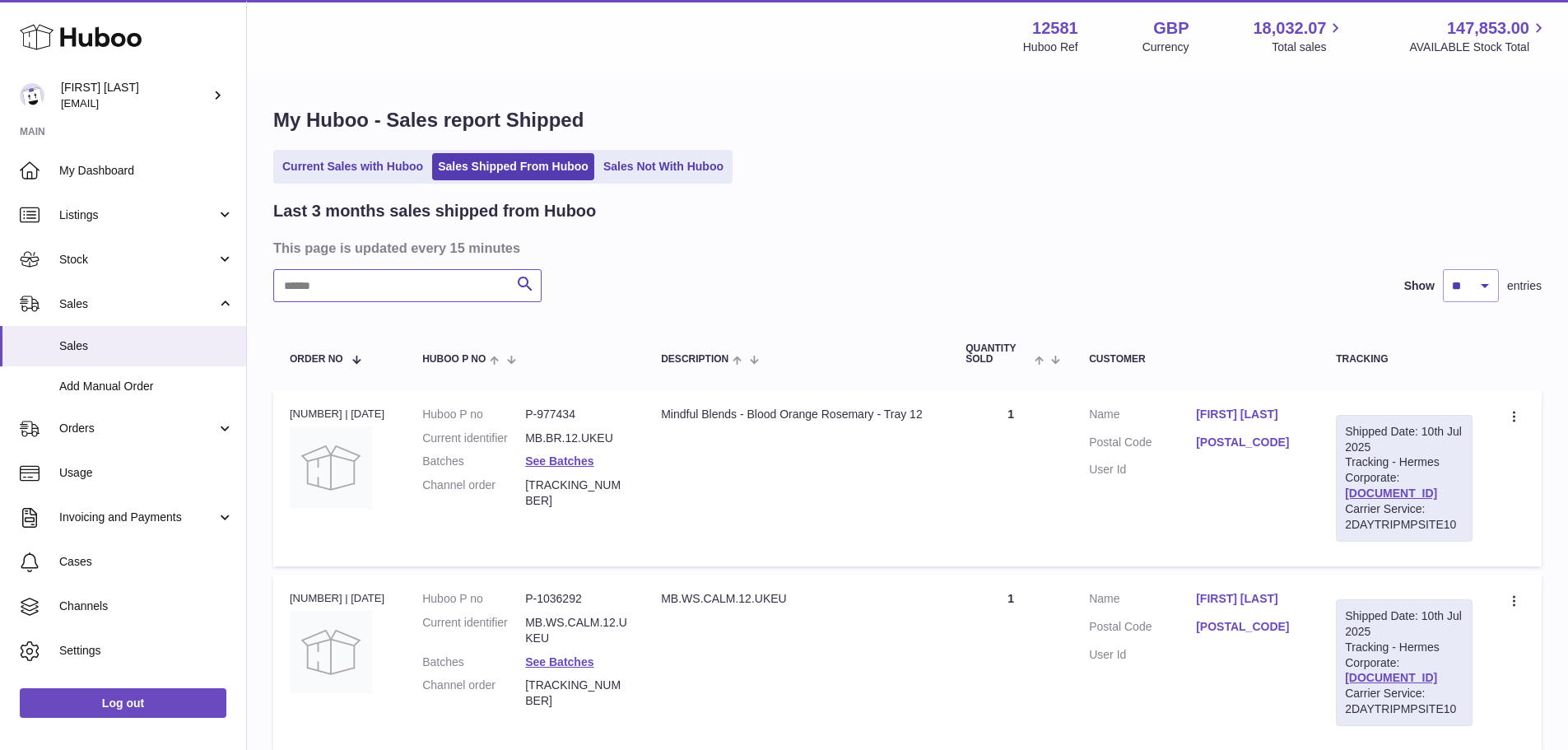 click at bounding box center [407, 286] 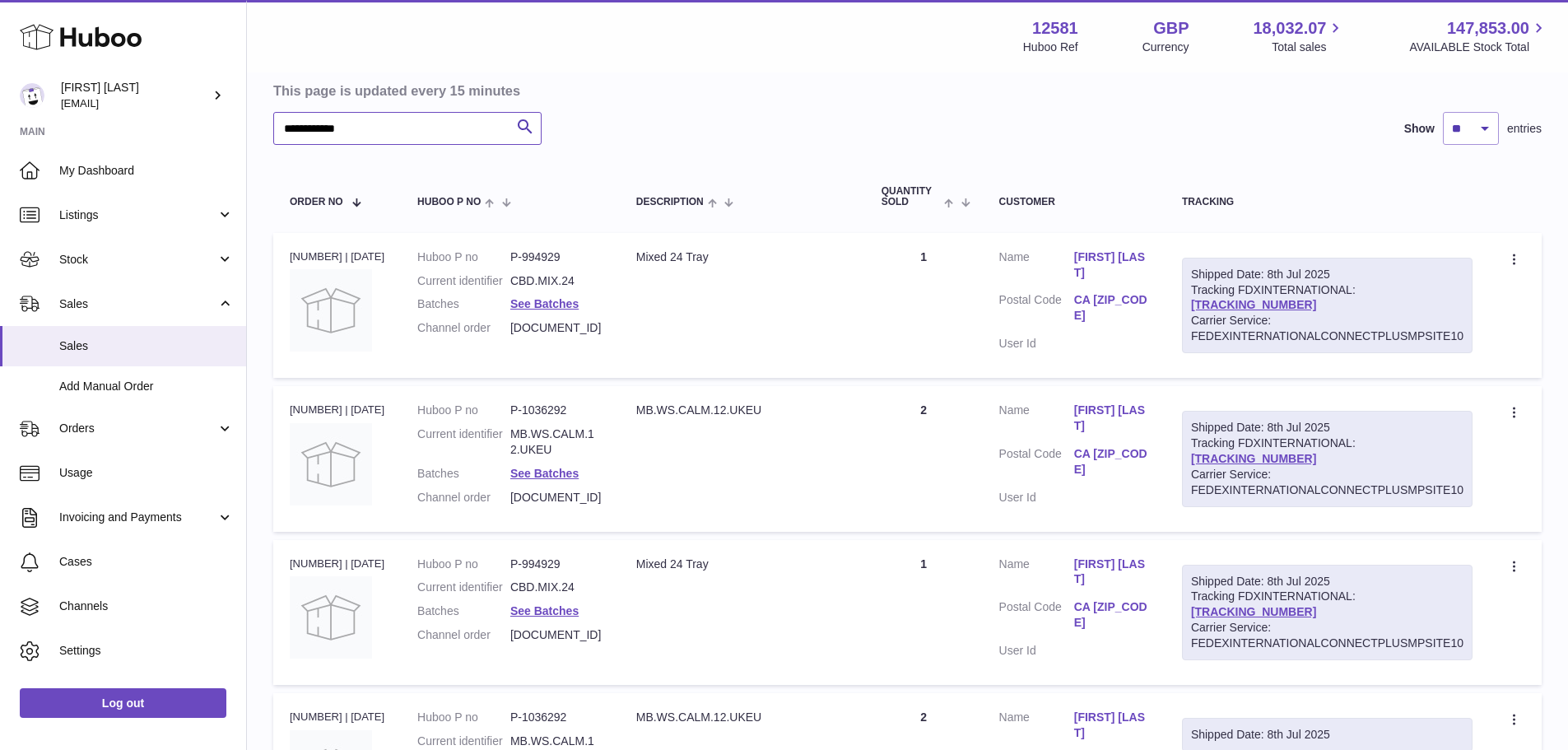 scroll, scrollTop: 165, scrollLeft: 0, axis: vertical 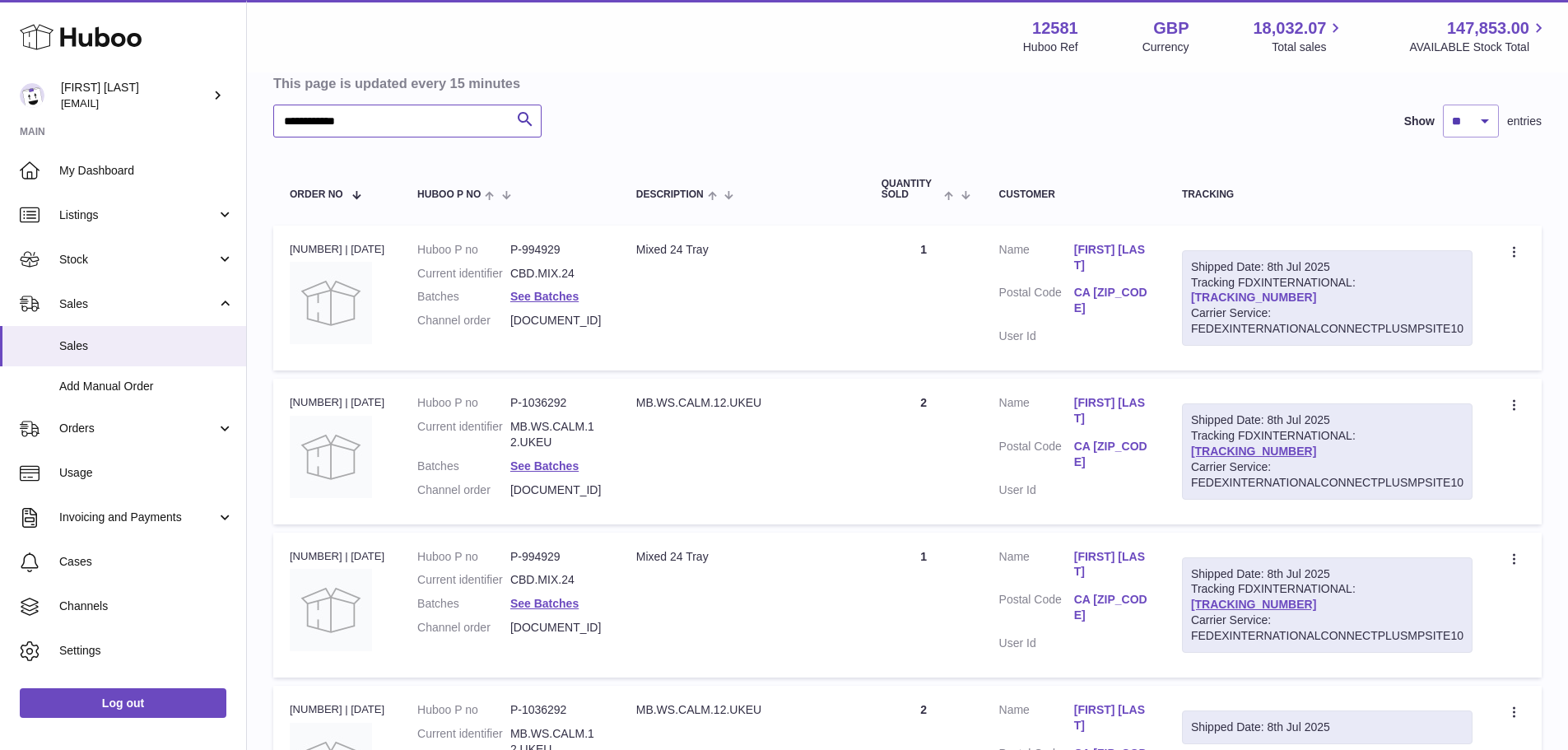 type on "**********" 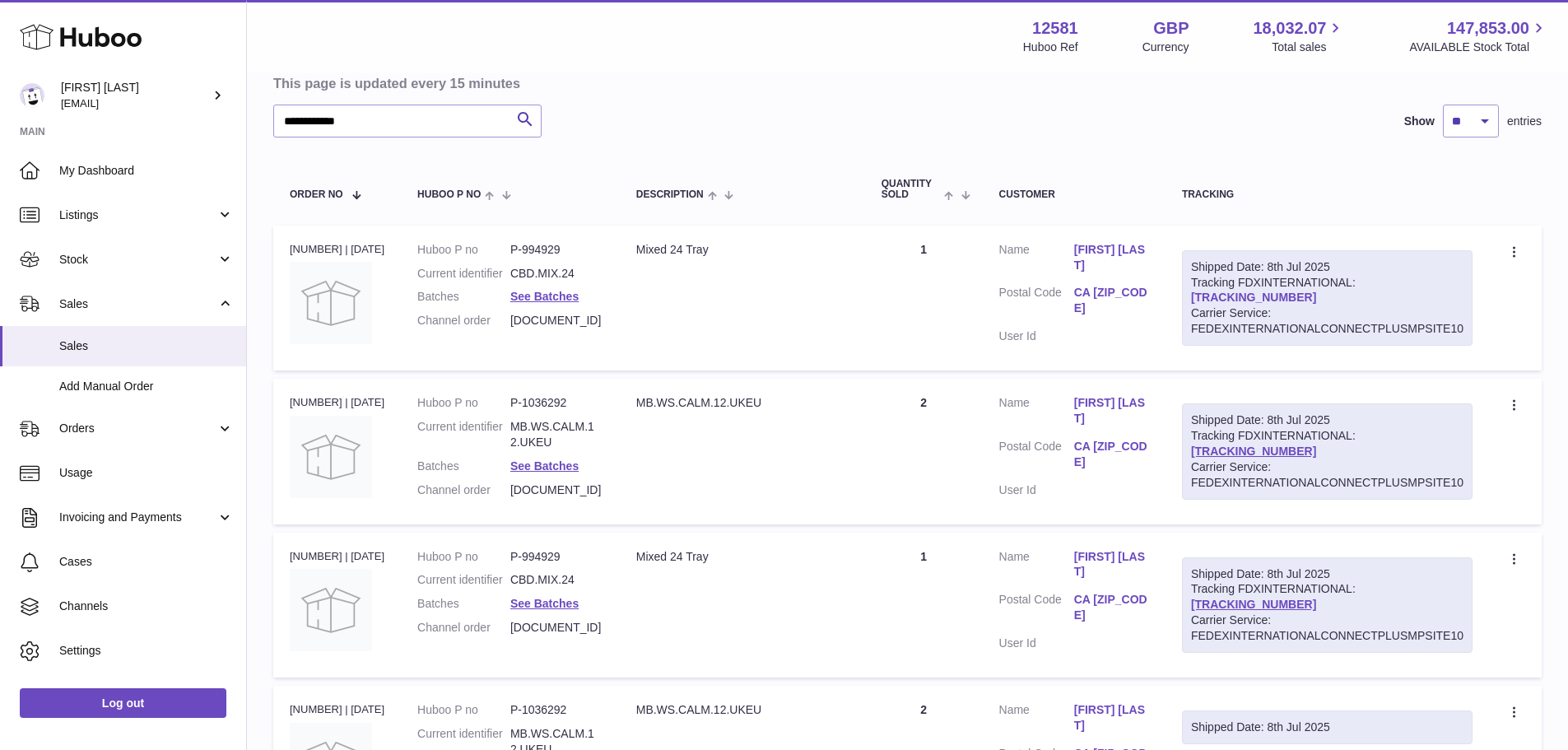 click on "390791825874" at bounding box center (1254, 297) 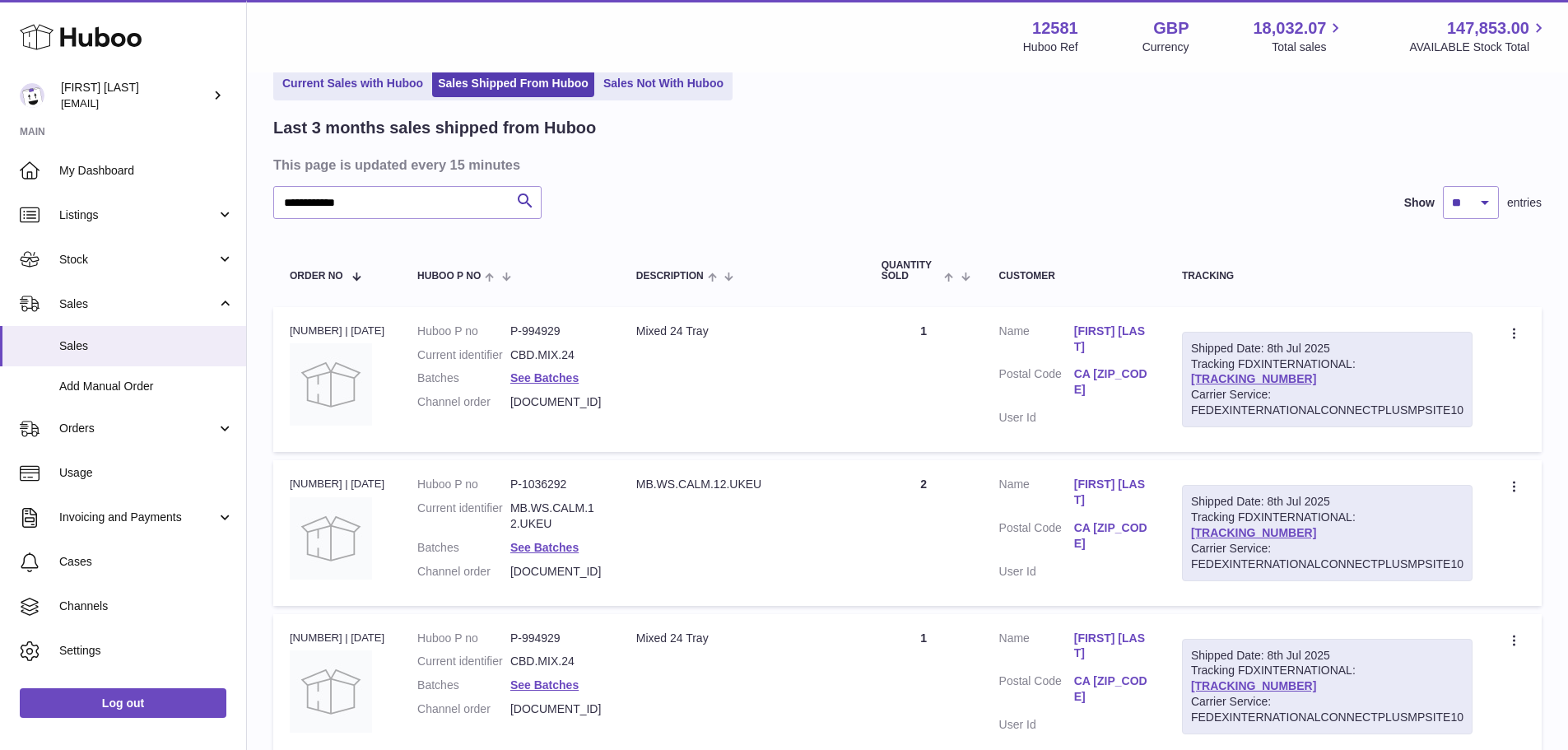 scroll, scrollTop: 82, scrollLeft: 0, axis: vertical 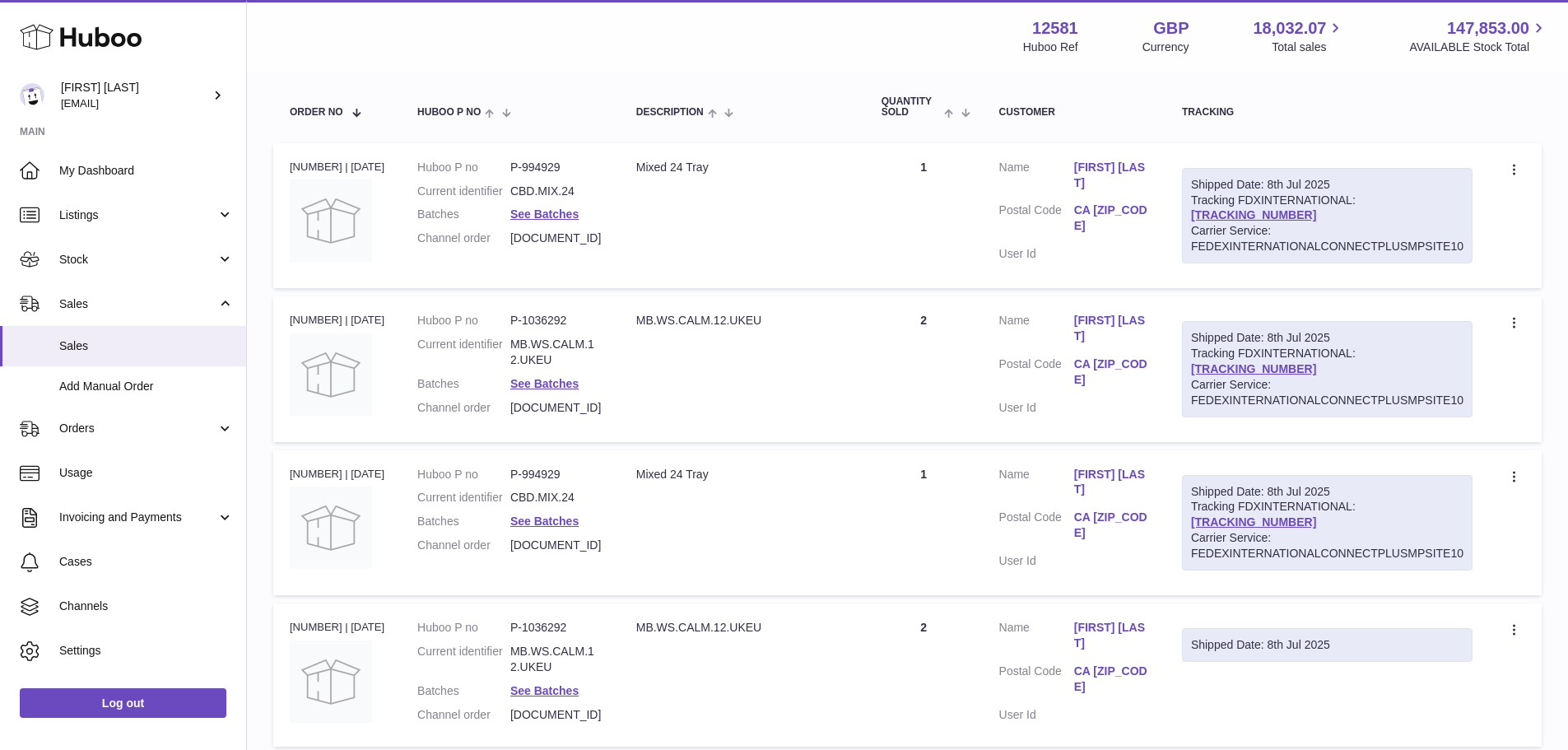 click on "070725Donna1-1" at bounding box center (556, 408) 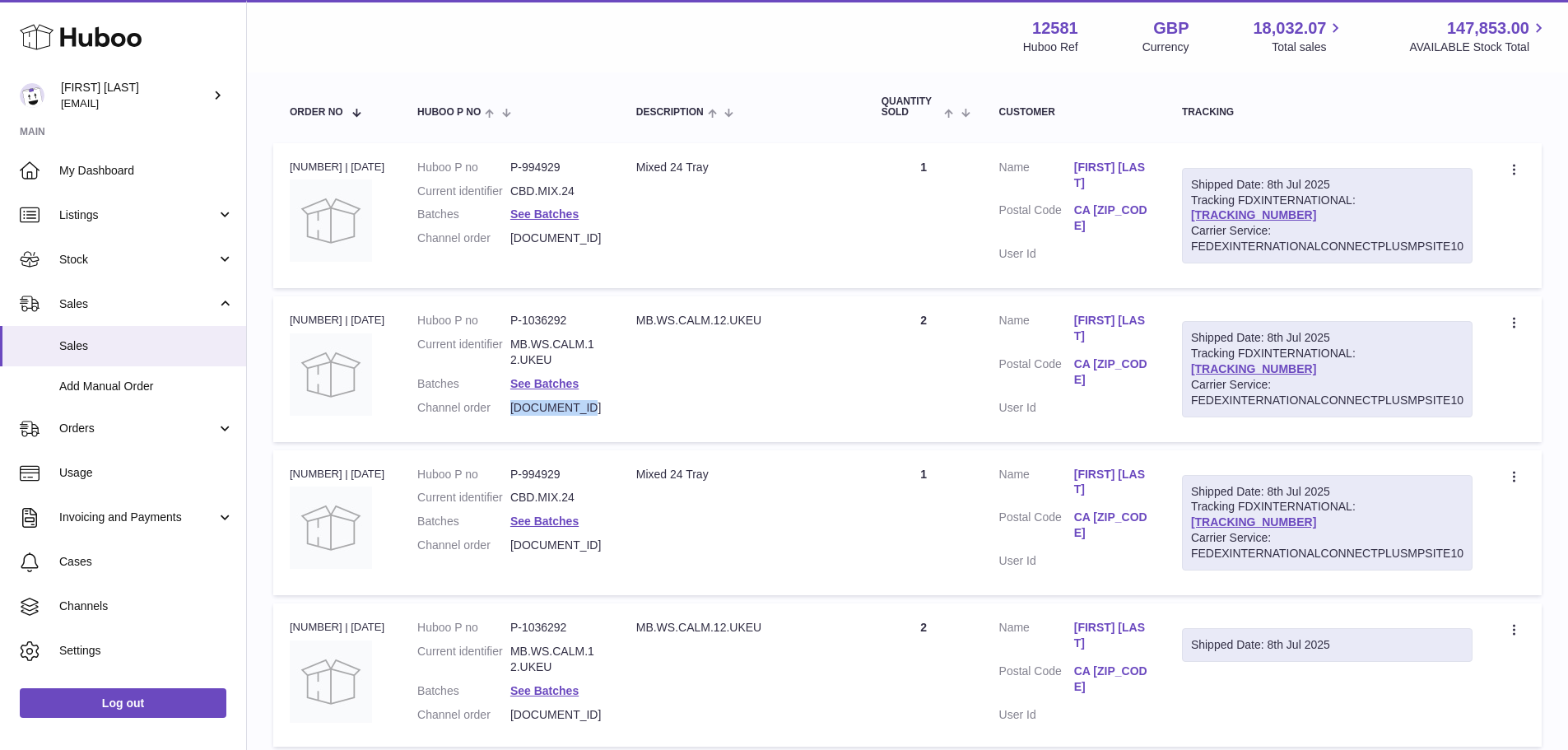 click on "070725Donna1-1" at bounding box center (556, 408) 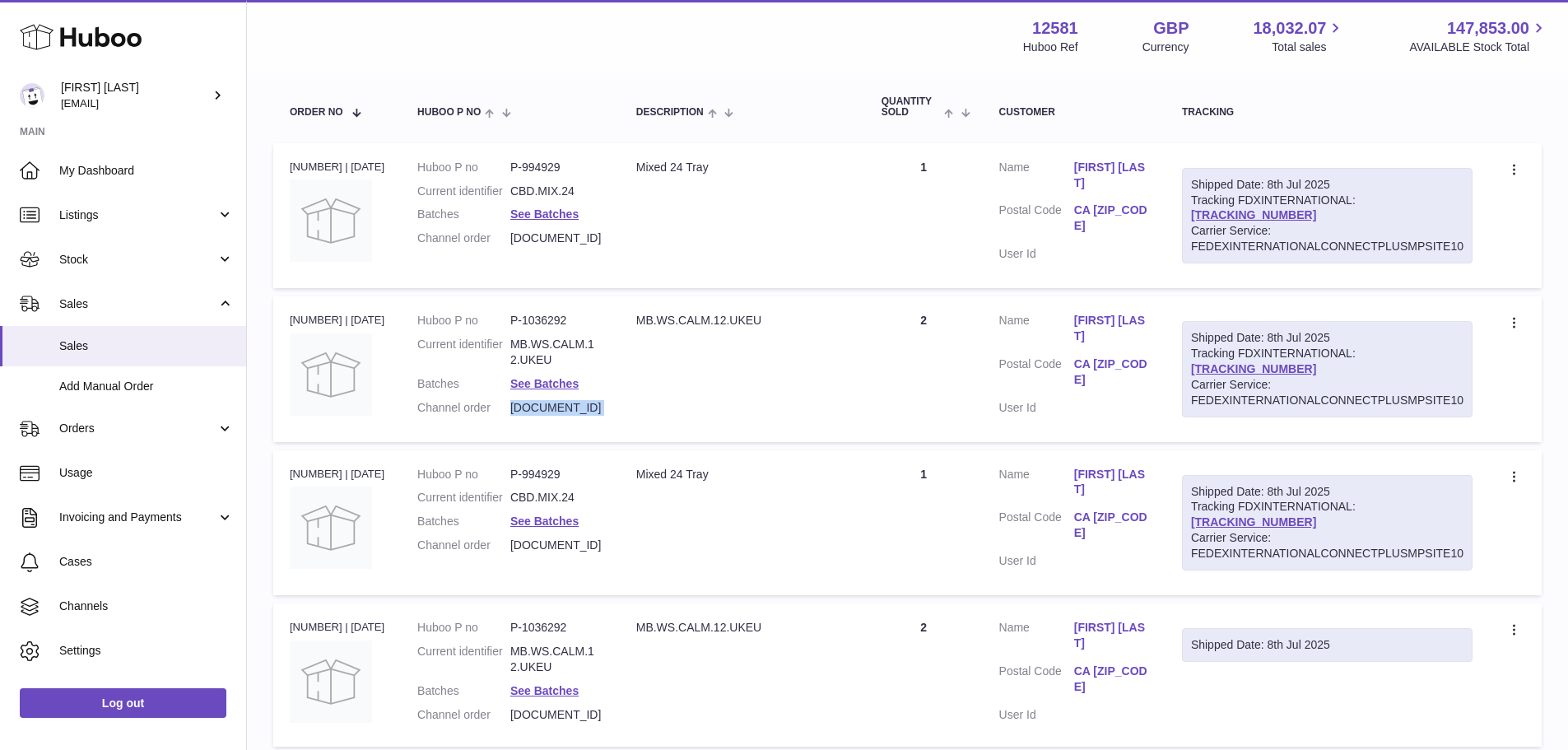 click on "070725Donna1-1" at bounding box center [556, 408] 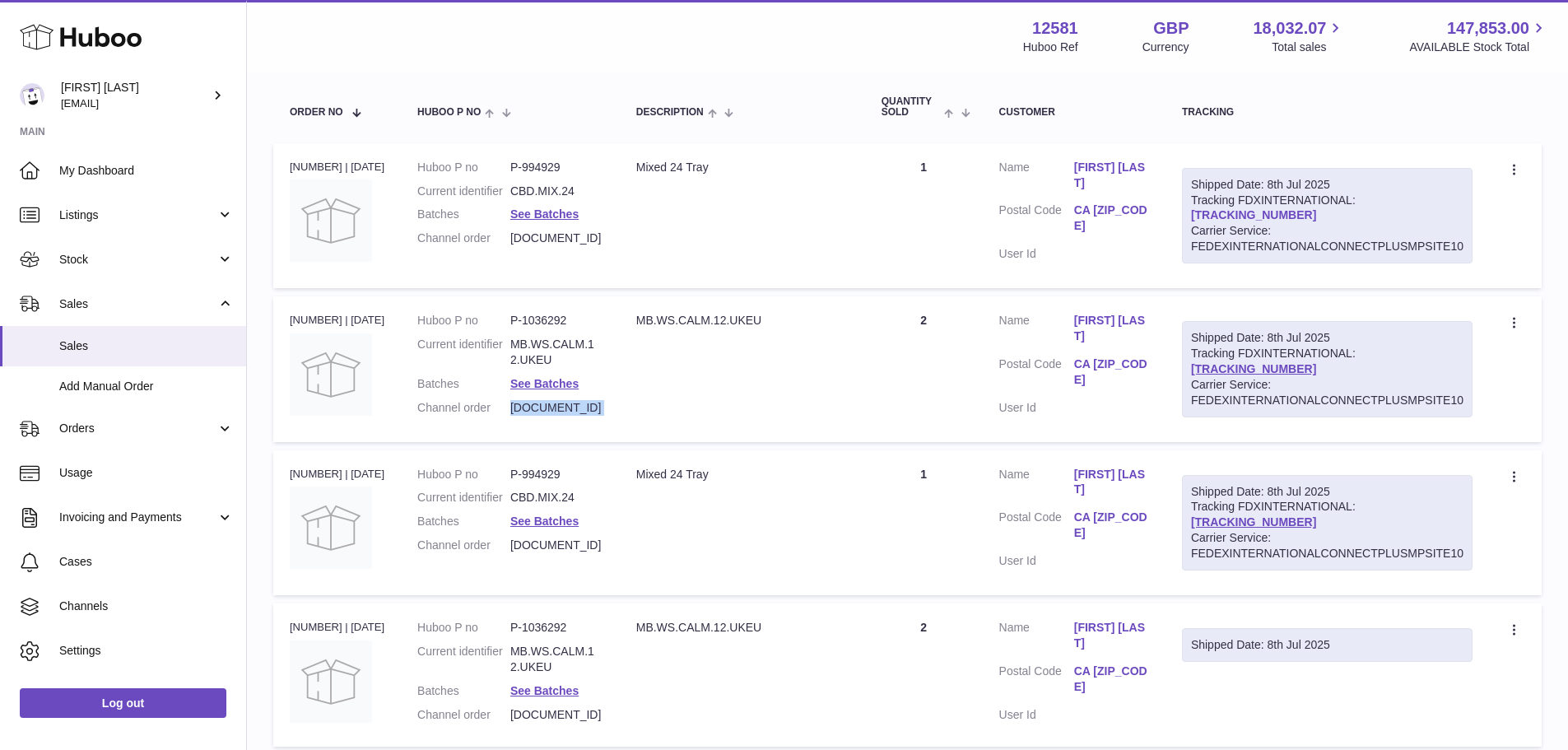drag, startPoint x: 1445, startPoint y: 201, endPoint x: 1358, endPoint y: 203, distance: 87.02299 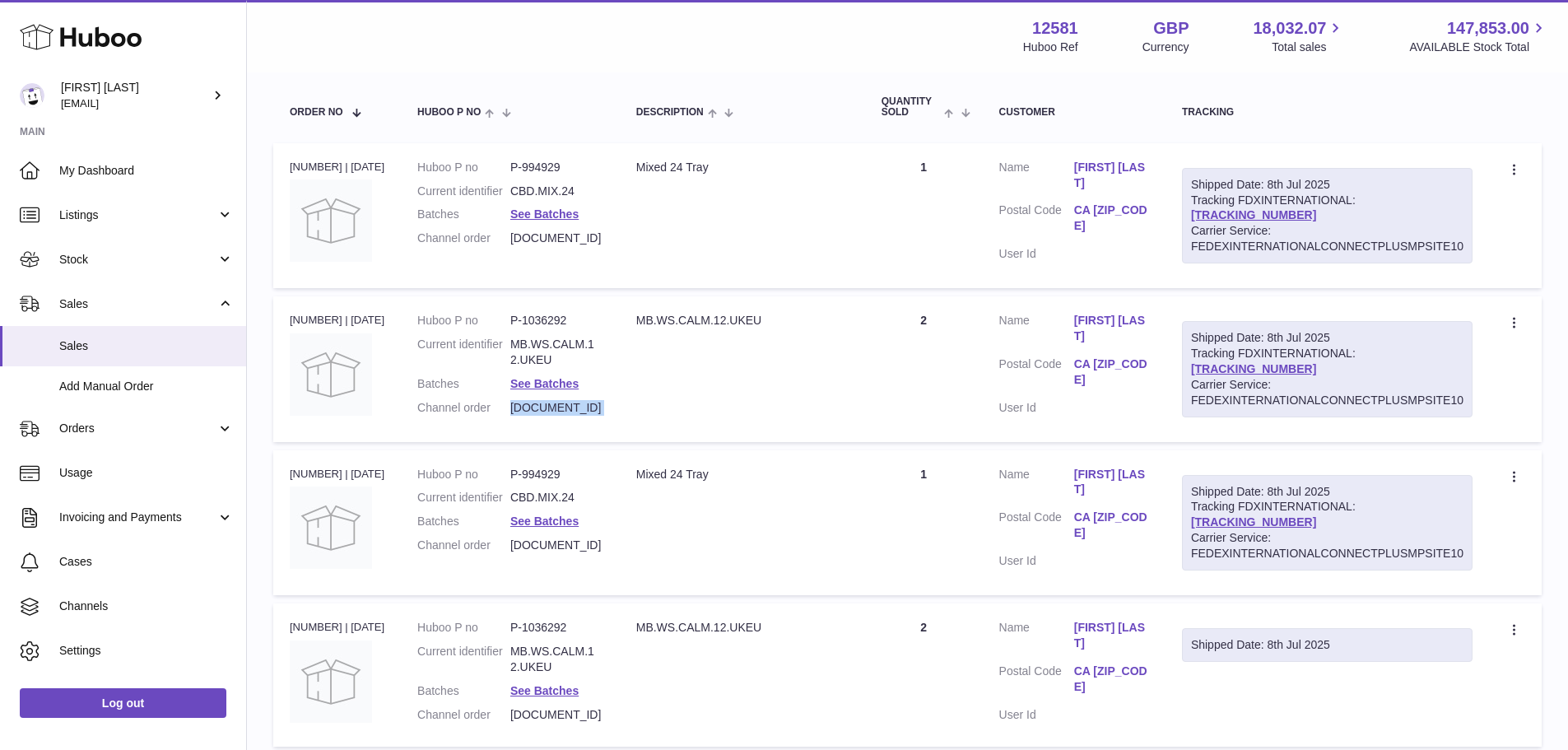 copy on "390791825874" 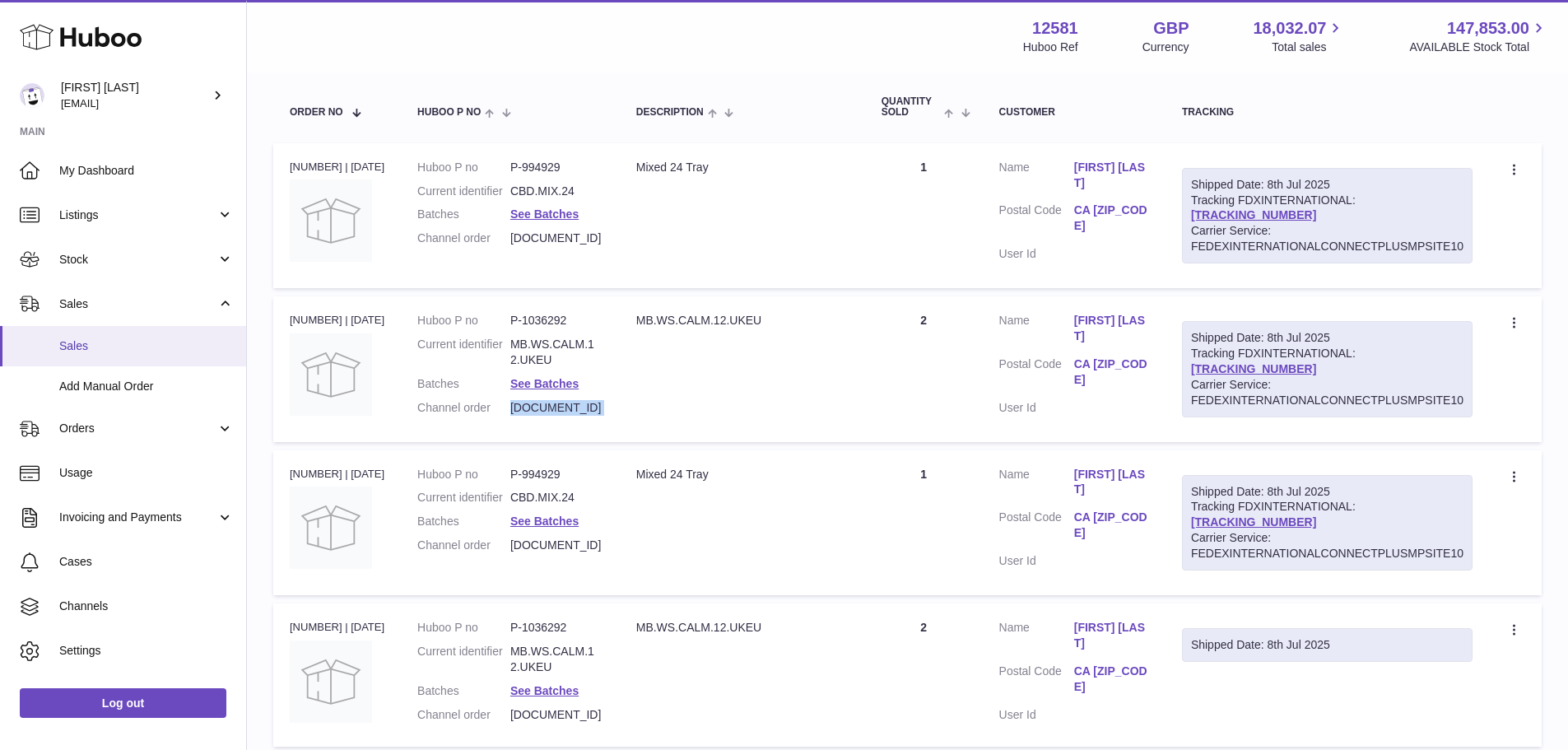 click on "Sales" at bounding box center [123, 346] 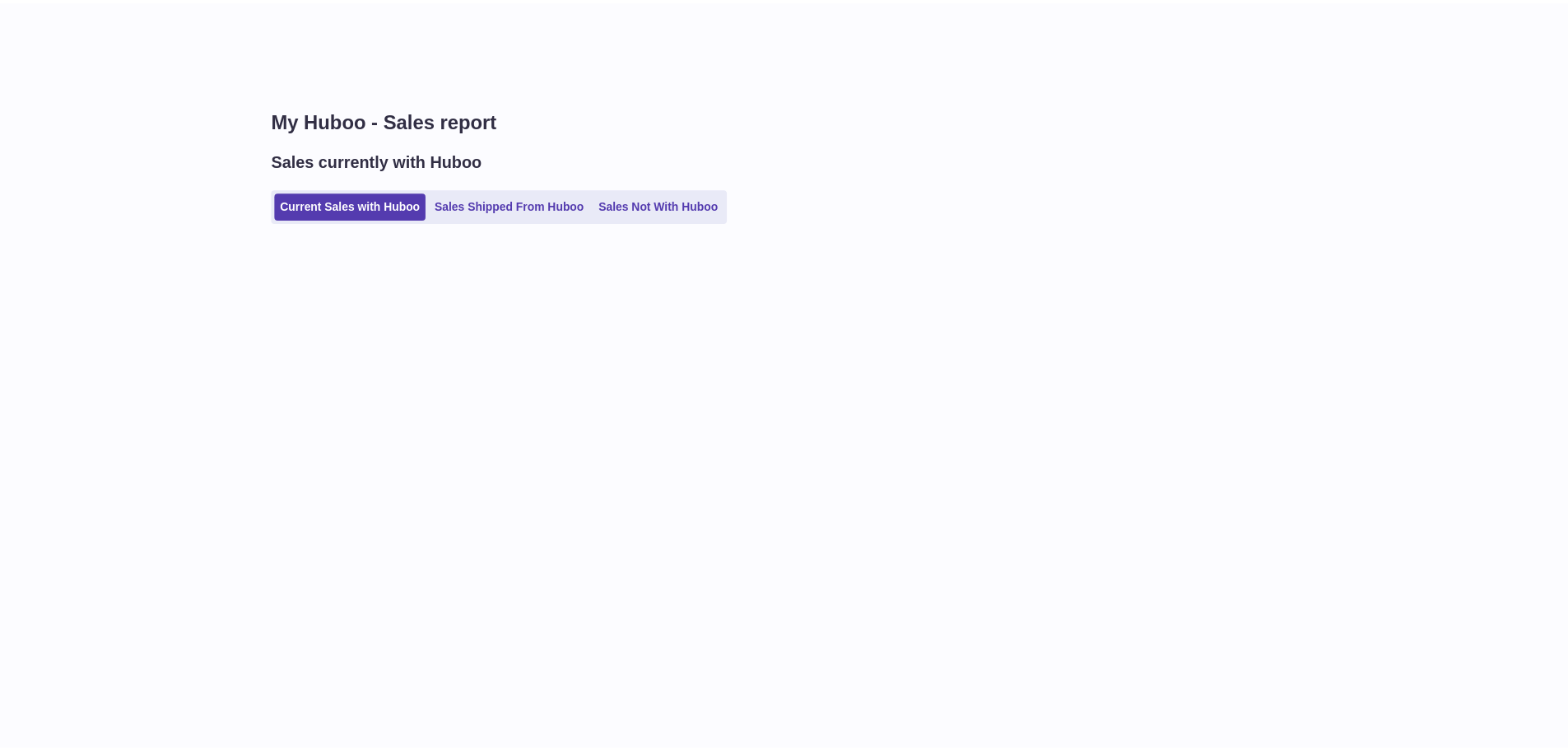 scroll, scrollTop: 0, scrollLeft: 0, axis: both 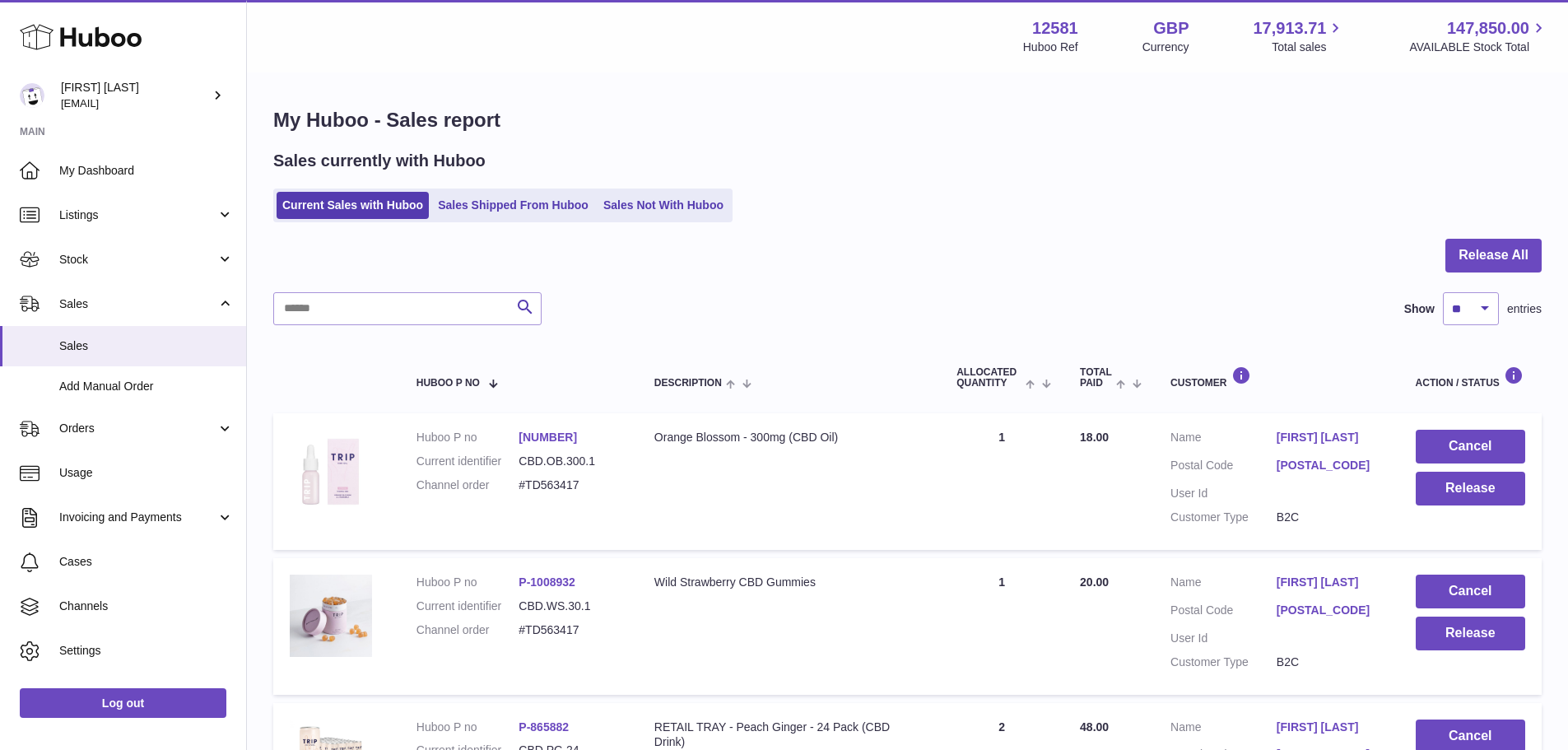 click on "Current Sales with Huboo
Sales Shipped From Huboo
Sales Not With Huboo" at bounding box center [503, 205] 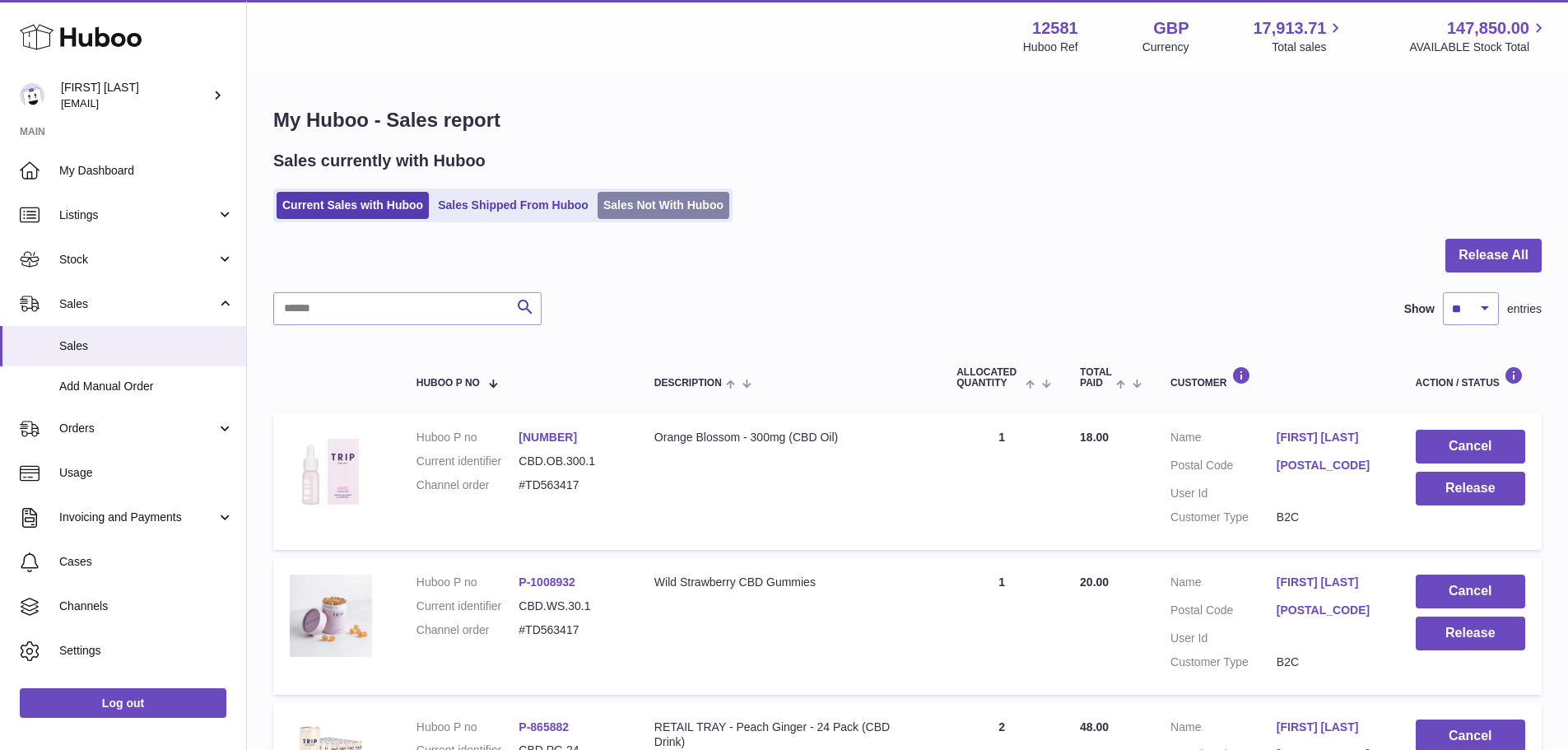 click on "Sales Not With Huboo" at bounding box center (663, 205) 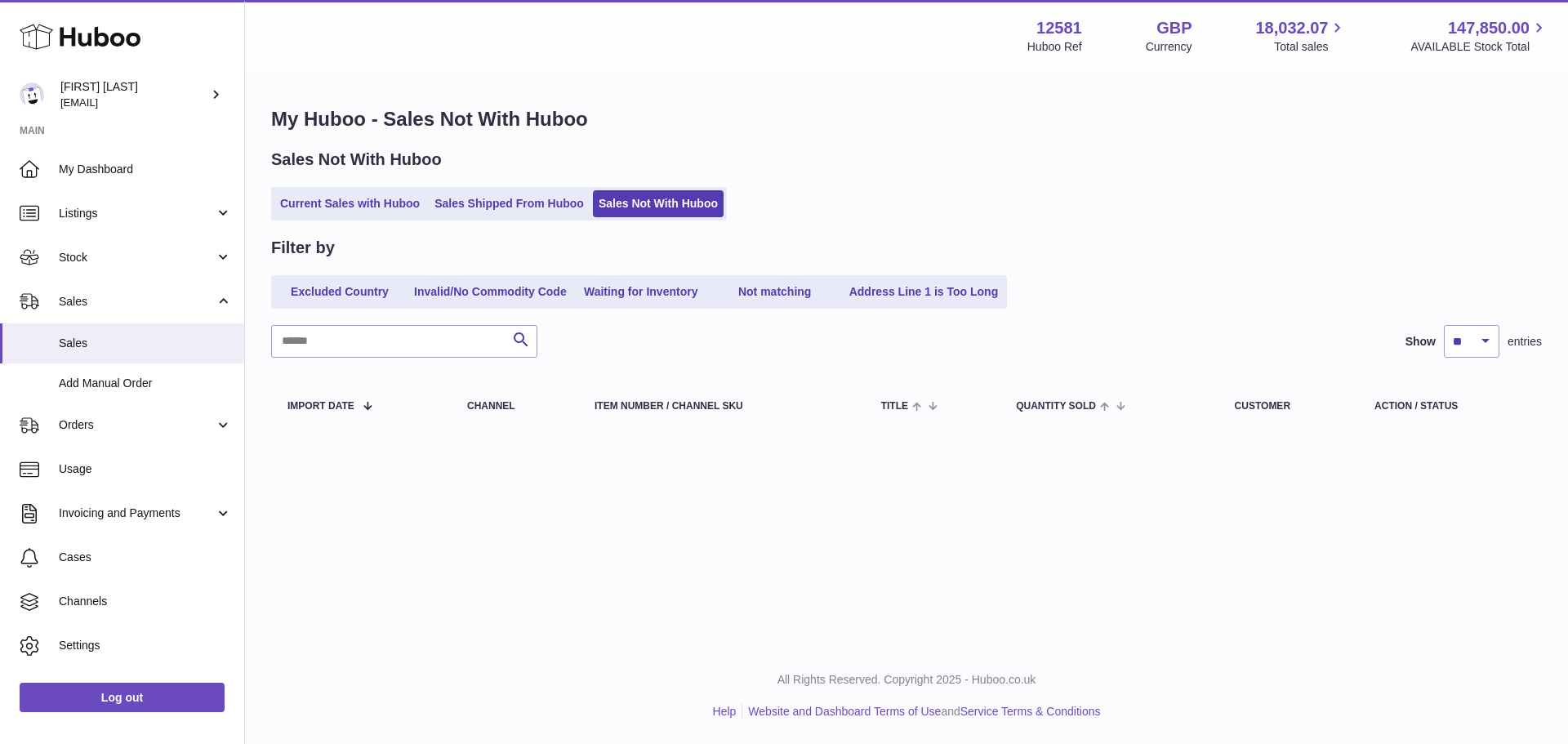 scroll, scrollTop: 0, scrollLeft: 0, axis: both 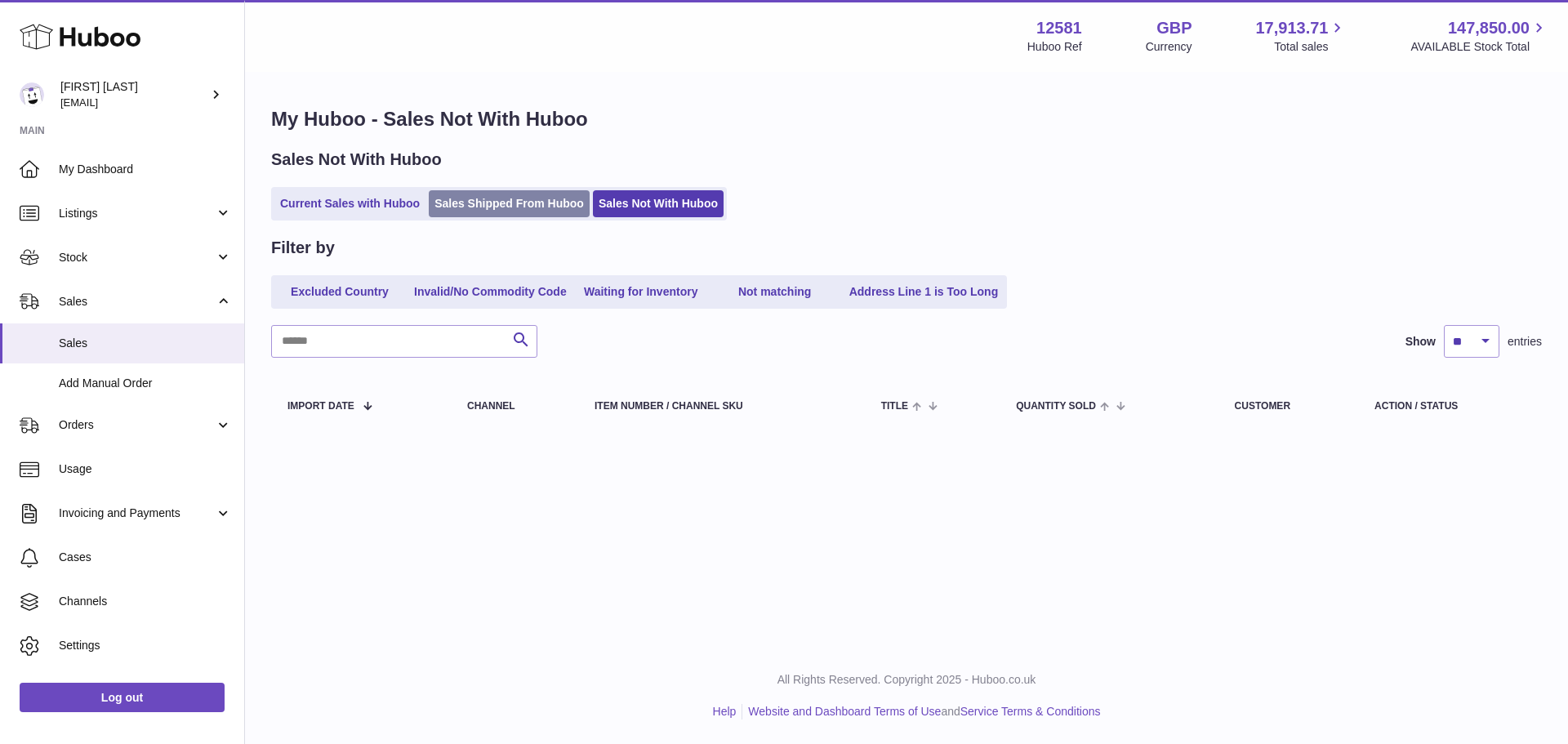 click on "Sales Shipped From Huboo" at bounding box center [509, 203] 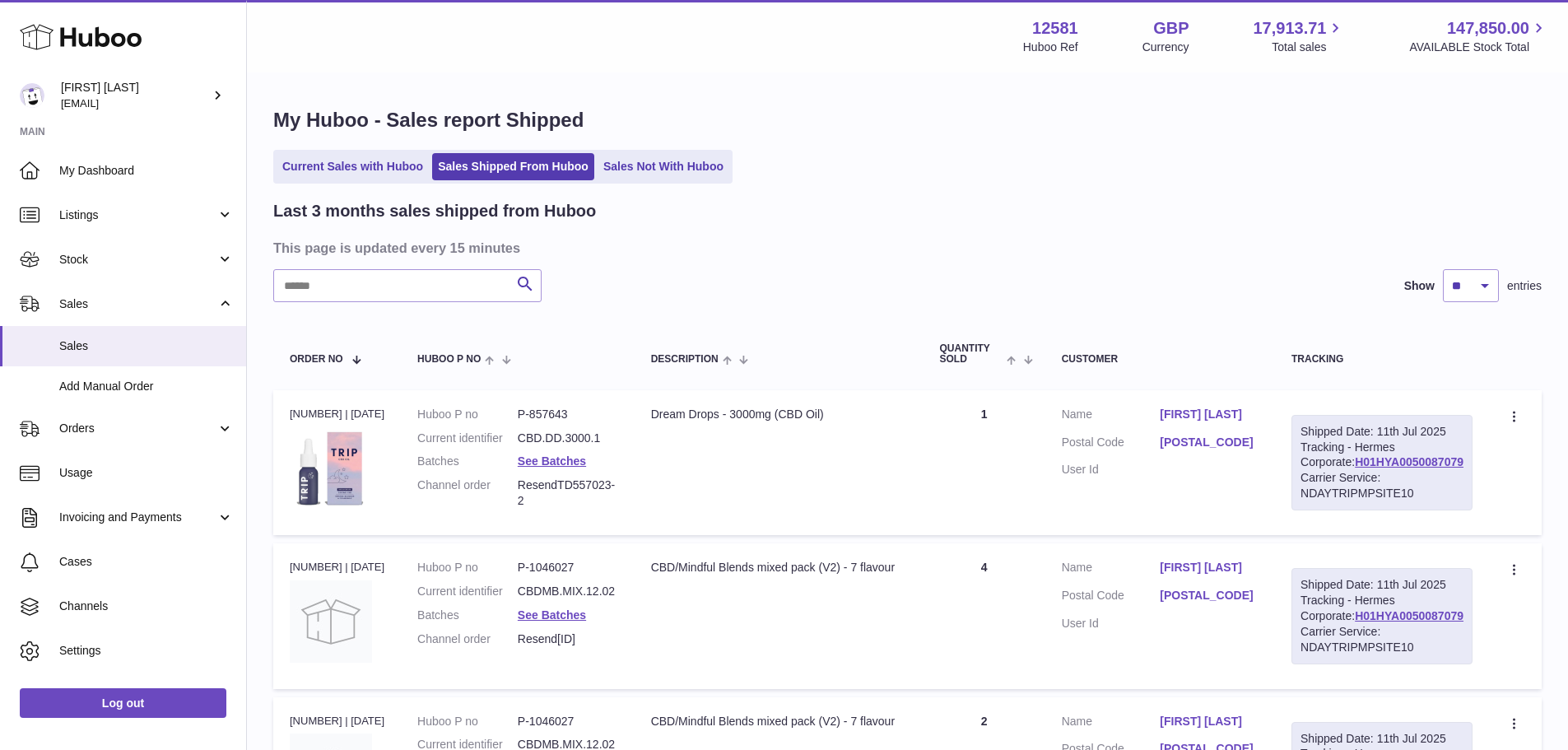 scroll, scrollTop: 0, scrollLeft: 0, axis: both 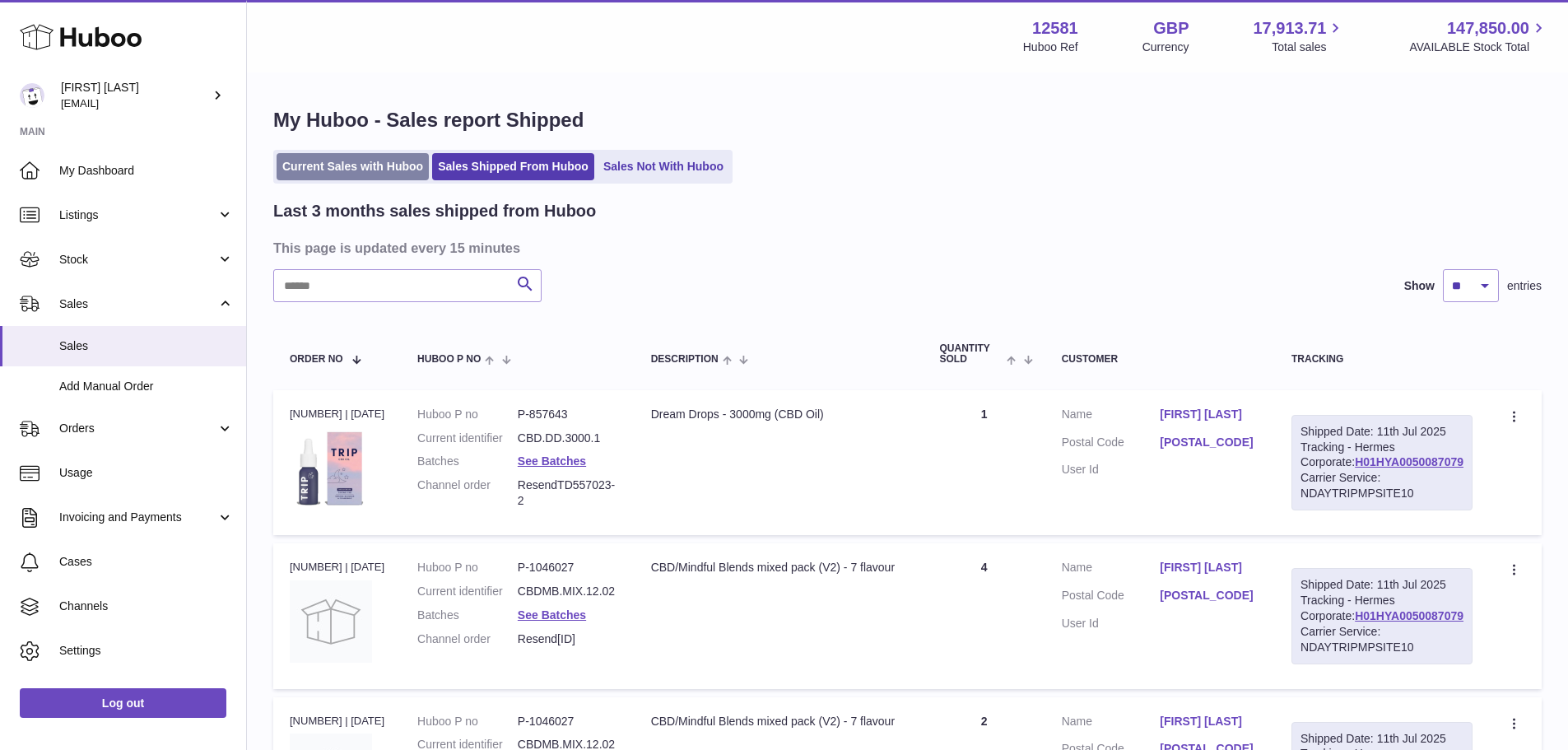 click on "Current Sales with Huboo" at bounding box center [352, 166] 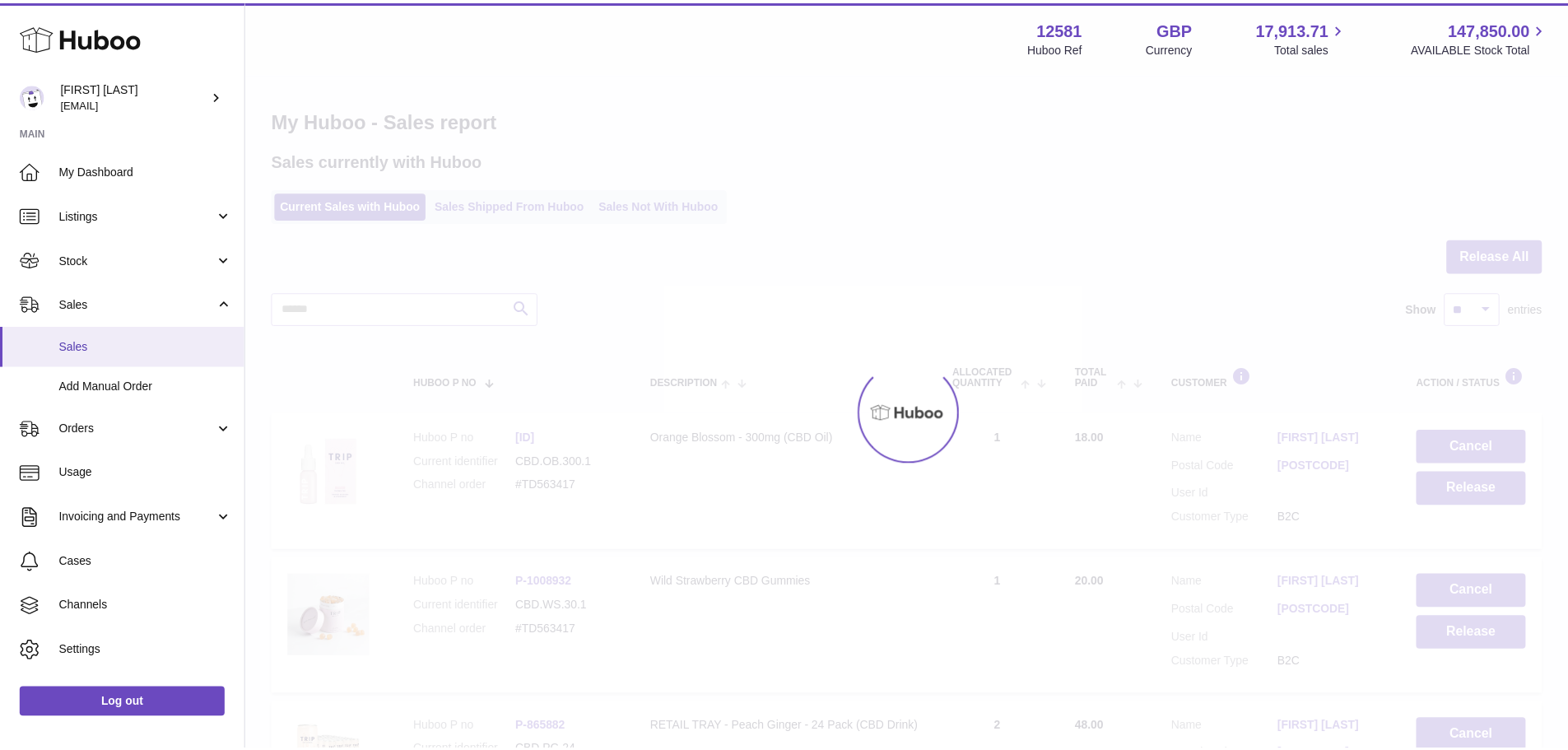 scroll, scrollTop: 0, scrollLeft: 0, axis: both 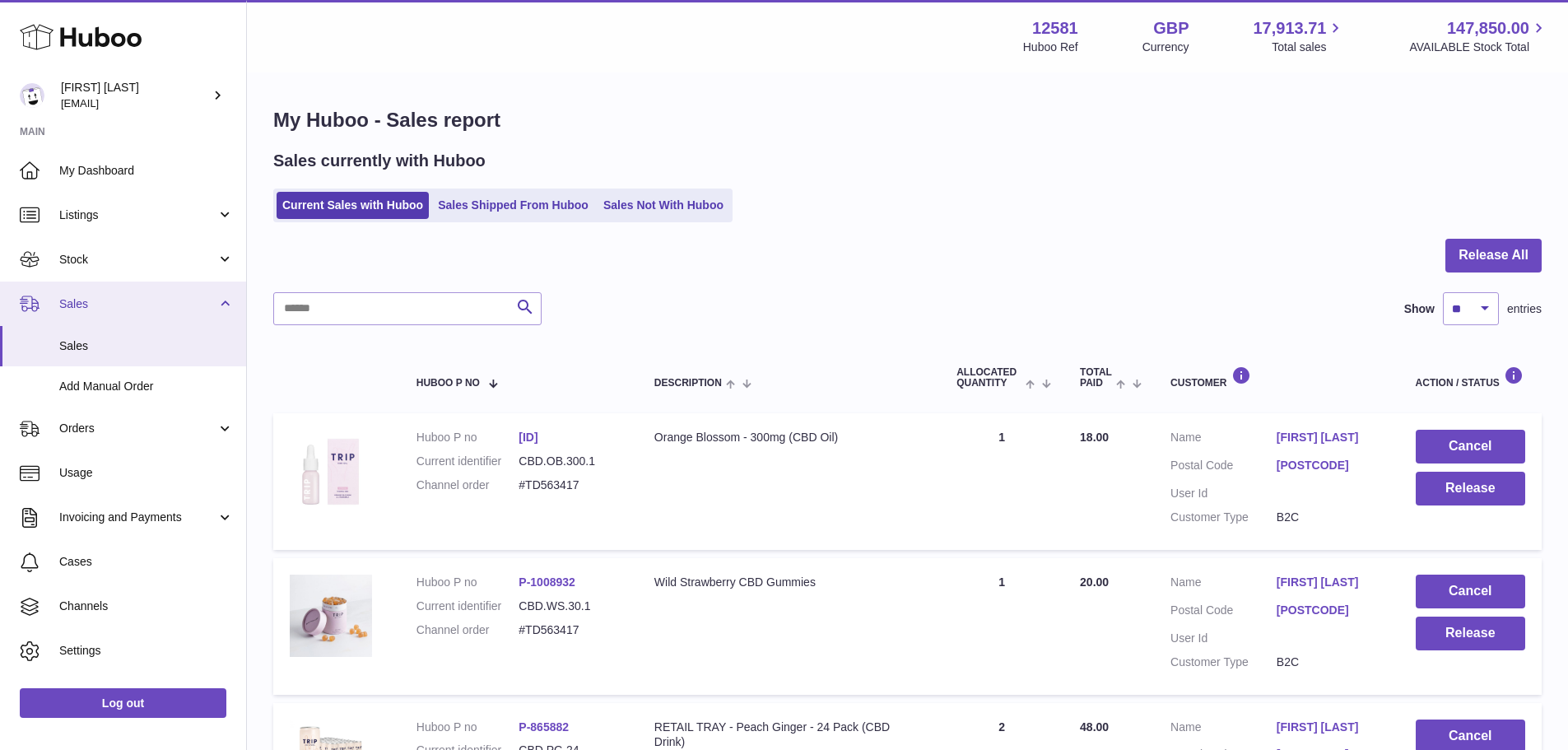 click on "Sales" at bounding box center [137, 304] 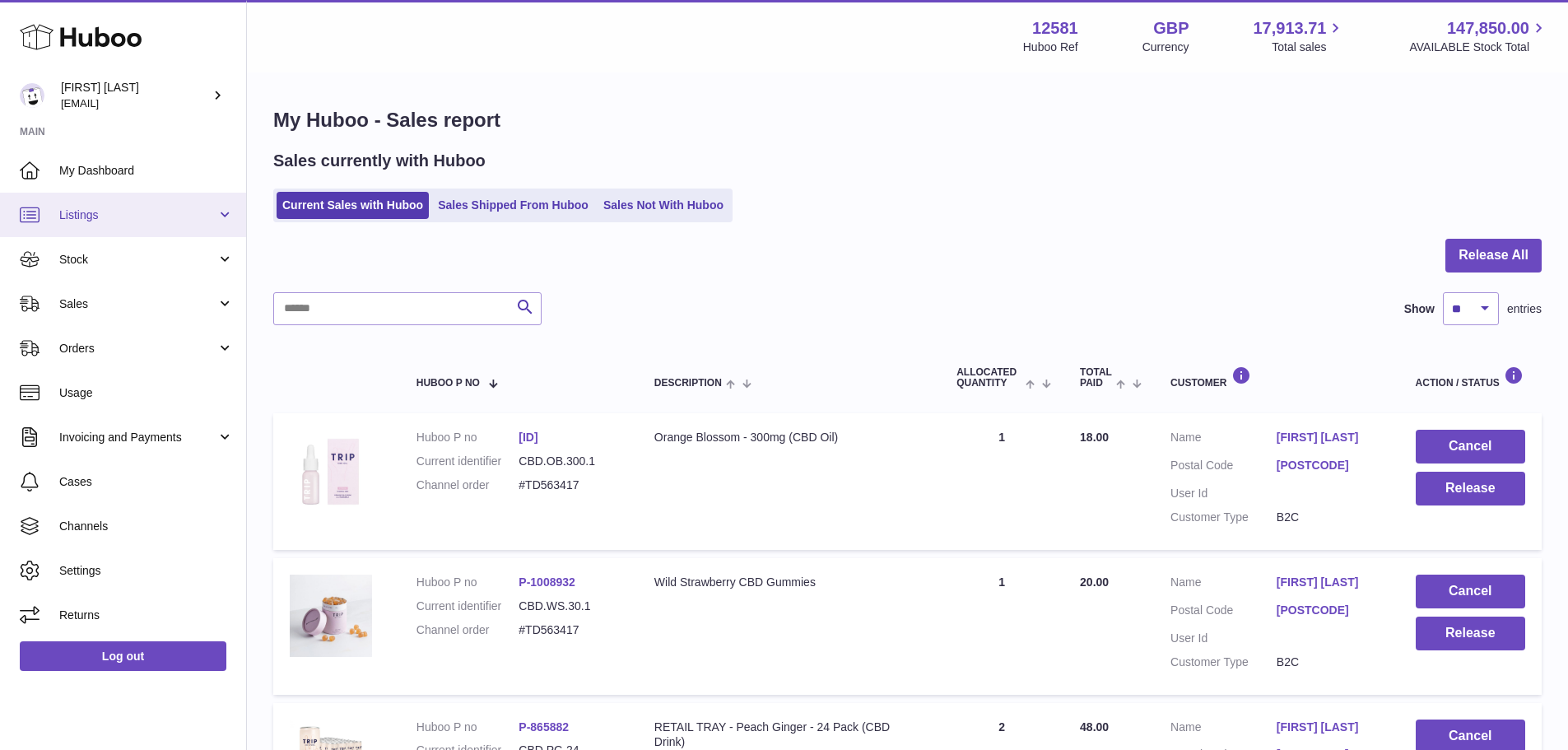 click on "Listings" at bounding box center (137, 215) 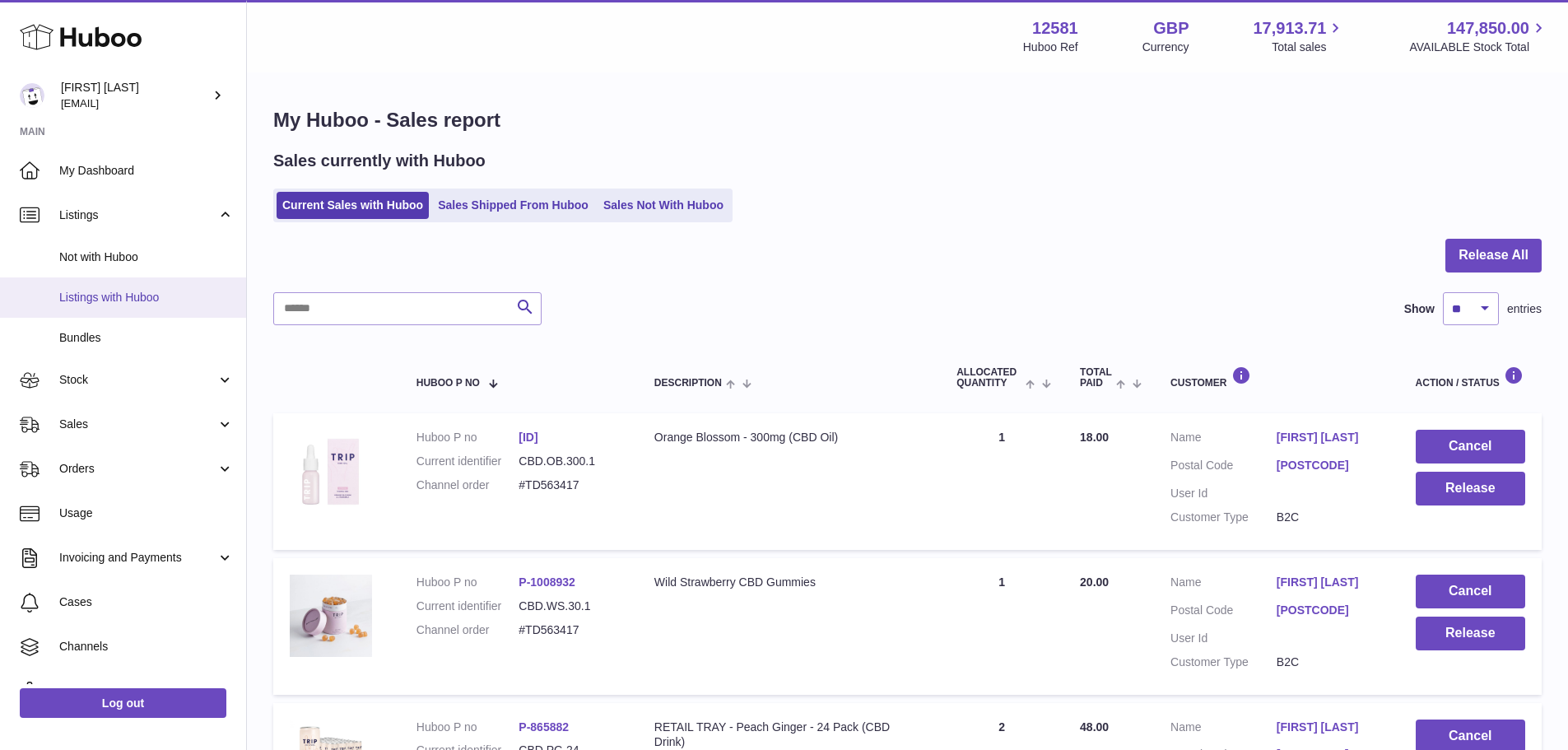 click on "Listings with Huboo" at bounding box center (147, 297) 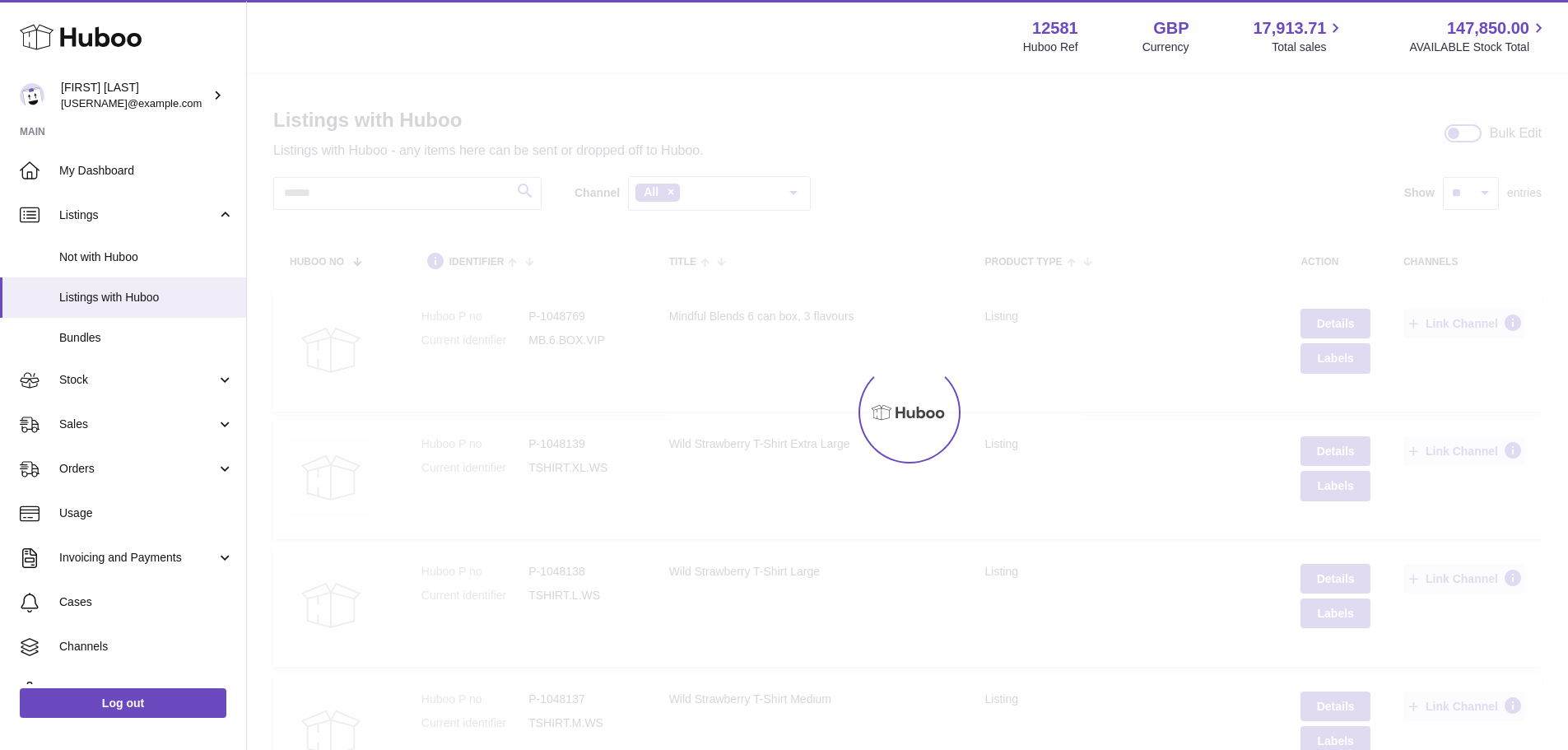 scroll, scrollTop: 0, scrollLeft: 0, axis: both 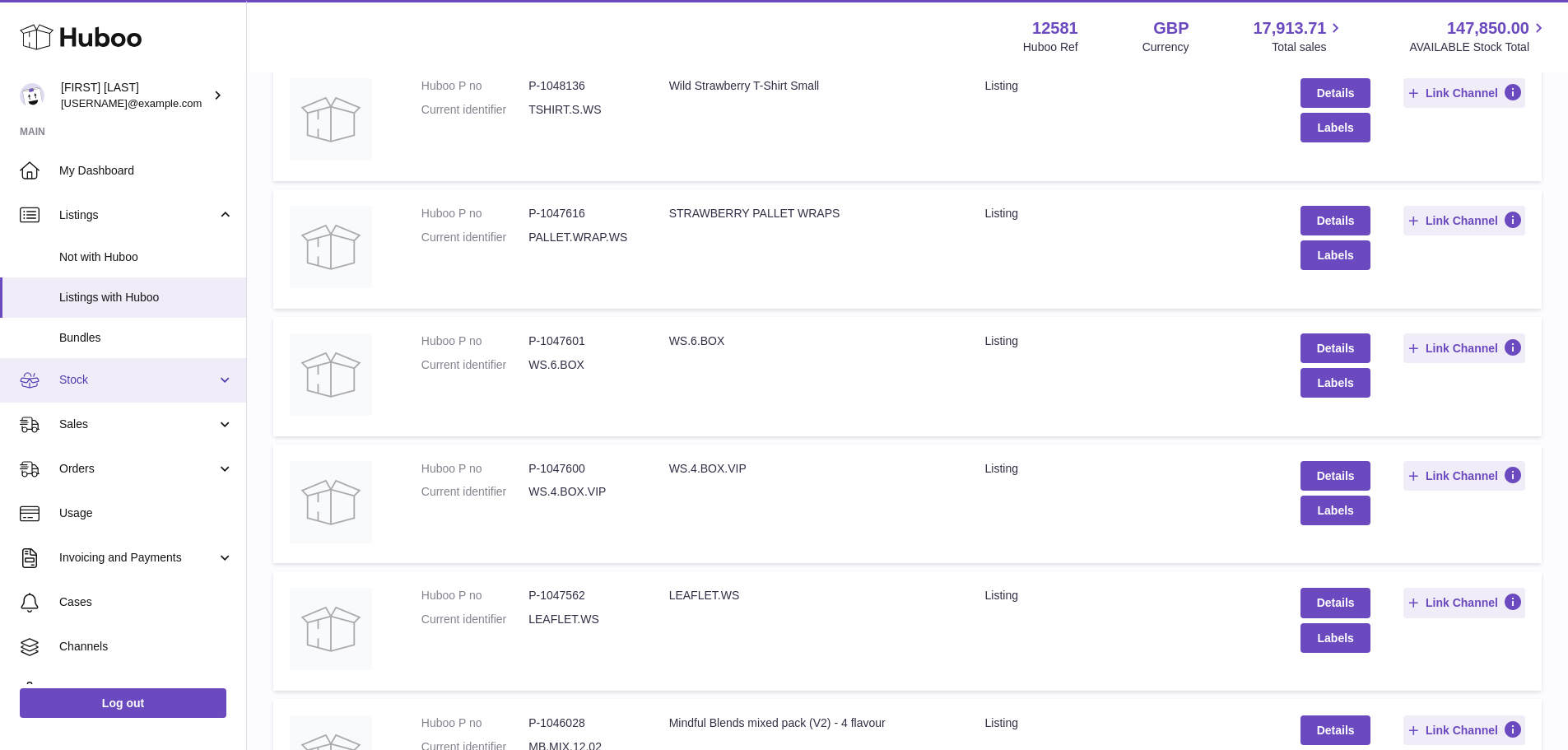 click on "Stock" at bounding box center (123, 380) 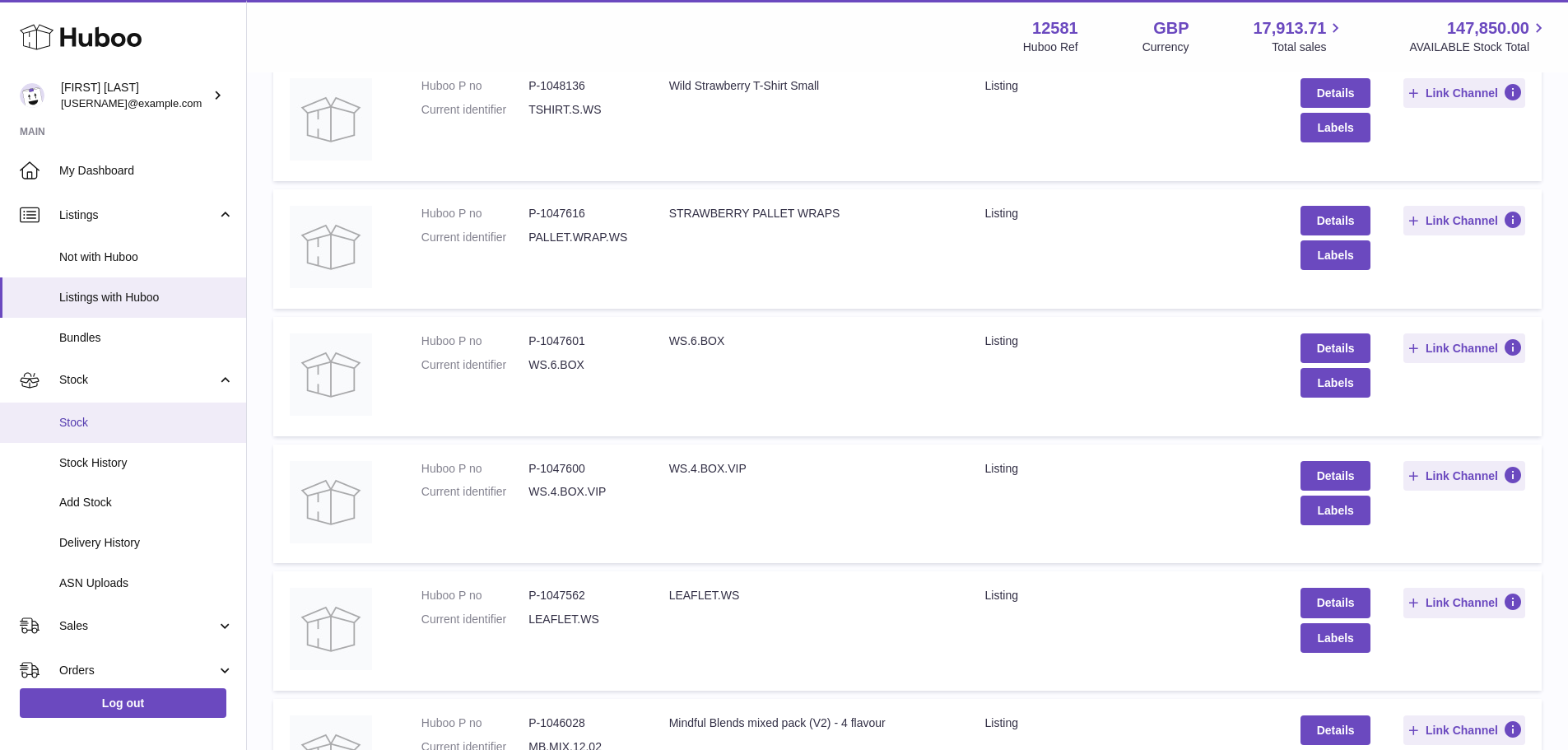 click on "Stock" at bounding box center [147, 422] 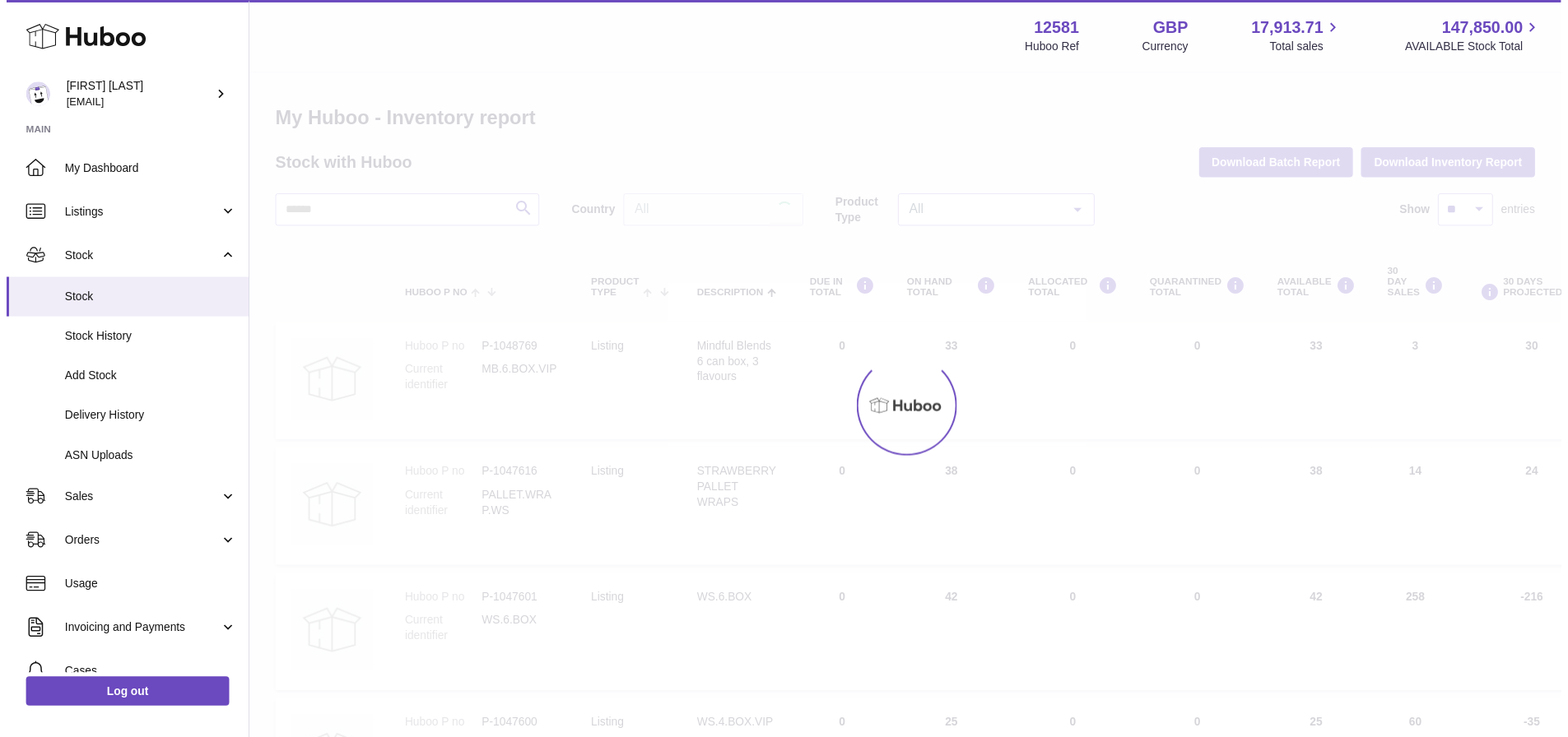 scroll, scrollTop: 0, scrollLeft: 0, axis: both 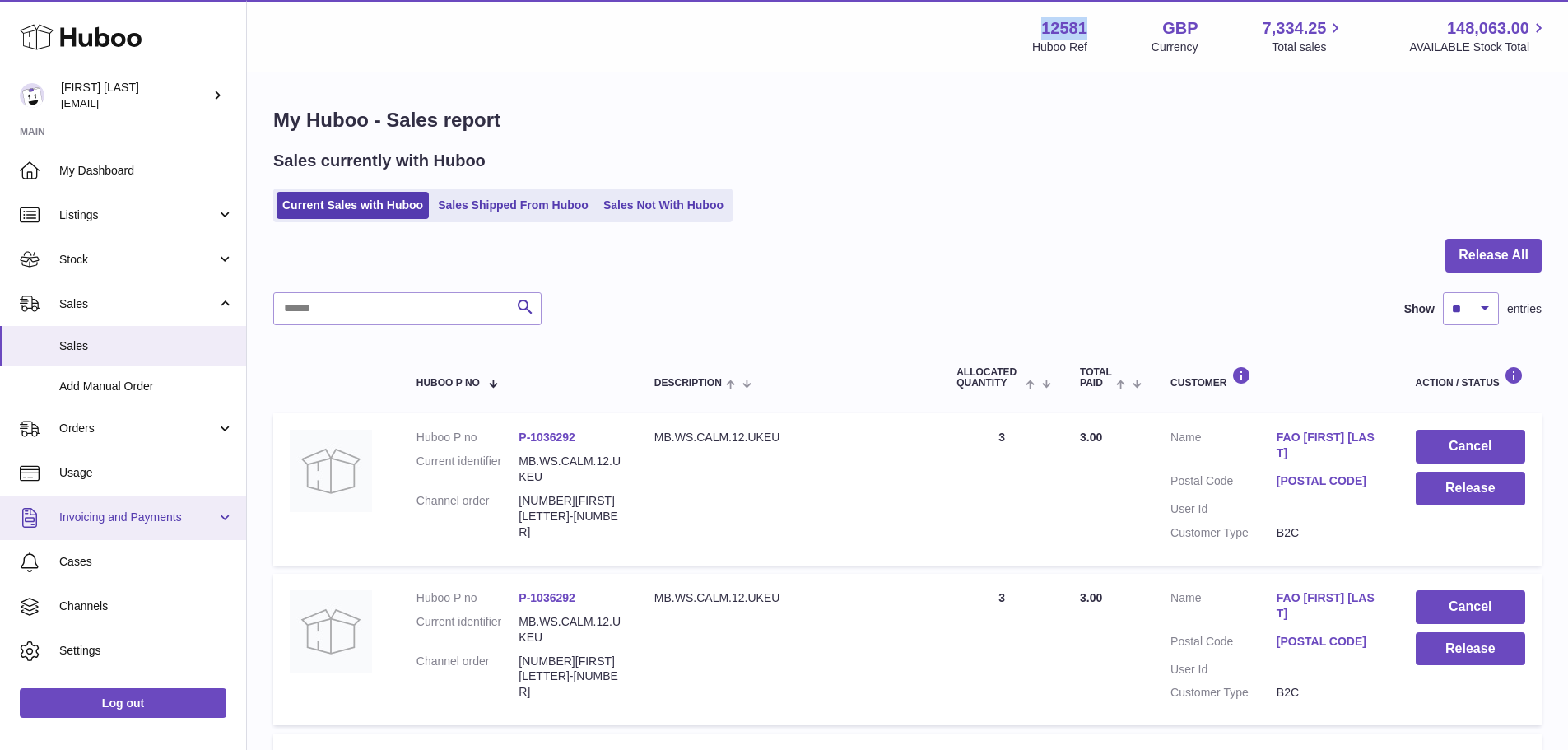 click on "Invoicing and Payments" at bounding box center [123, 518] 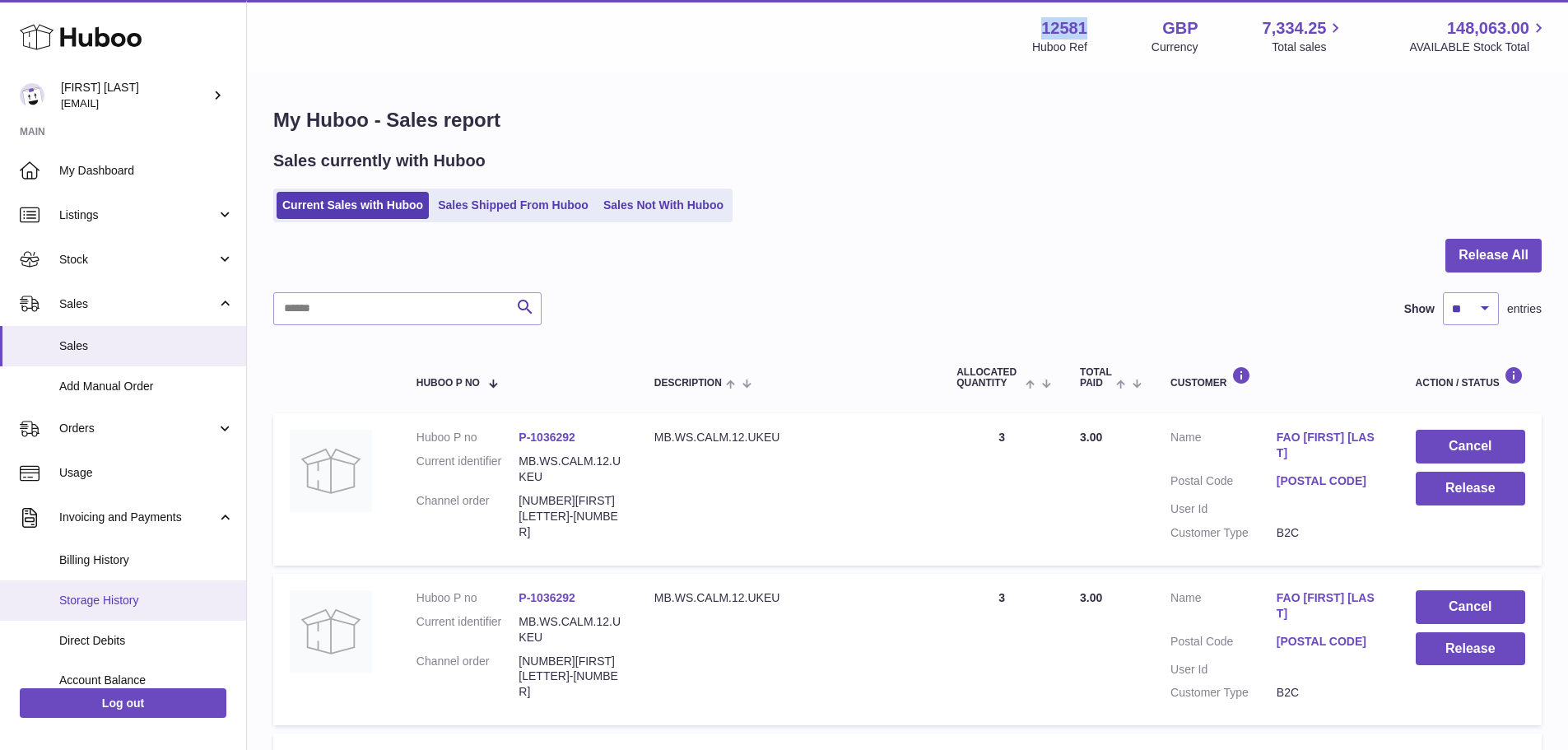 scroll, scrollTop: 165, scrollLeft: 0, axis: vertical 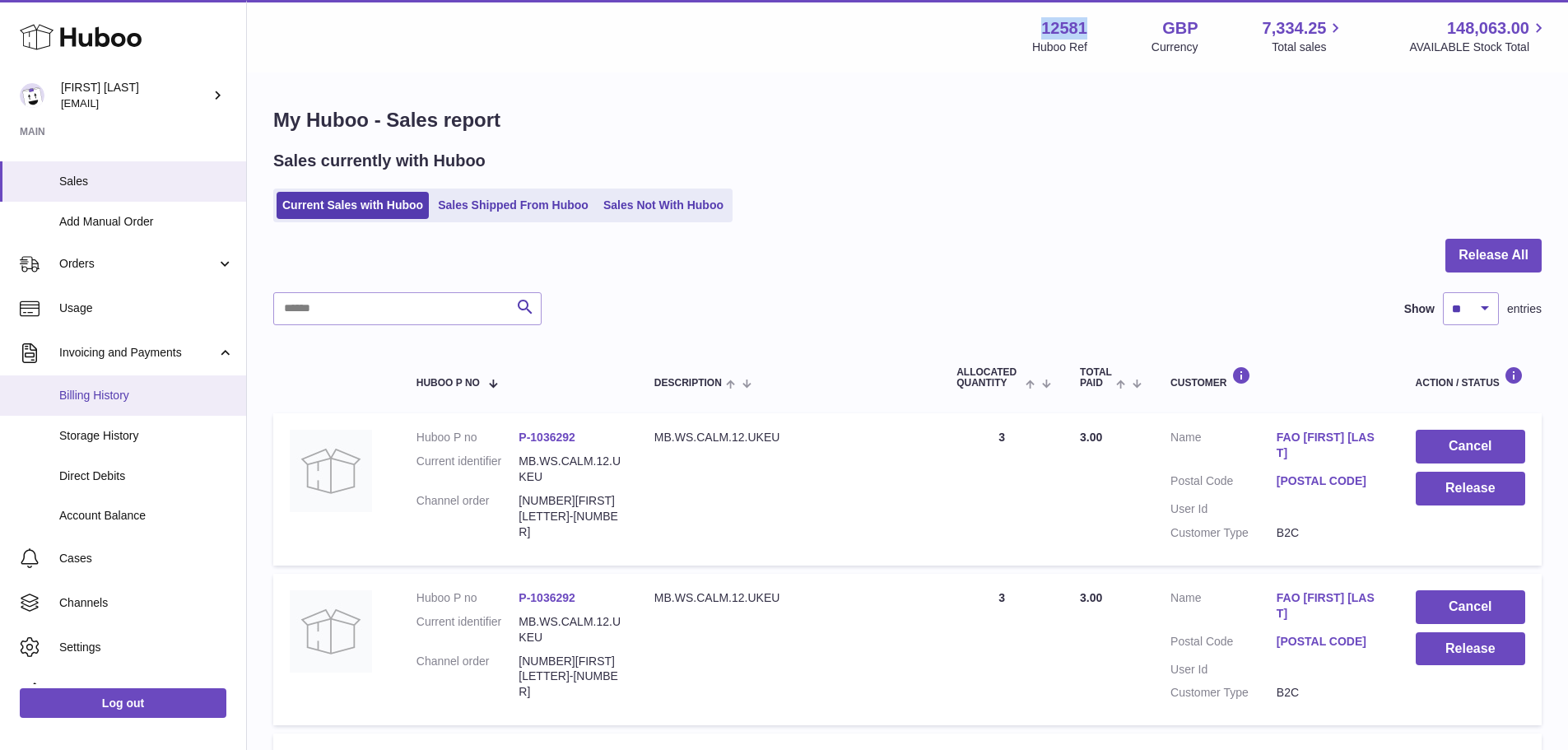 click on "Billing History" at bounding box center (123, 395) 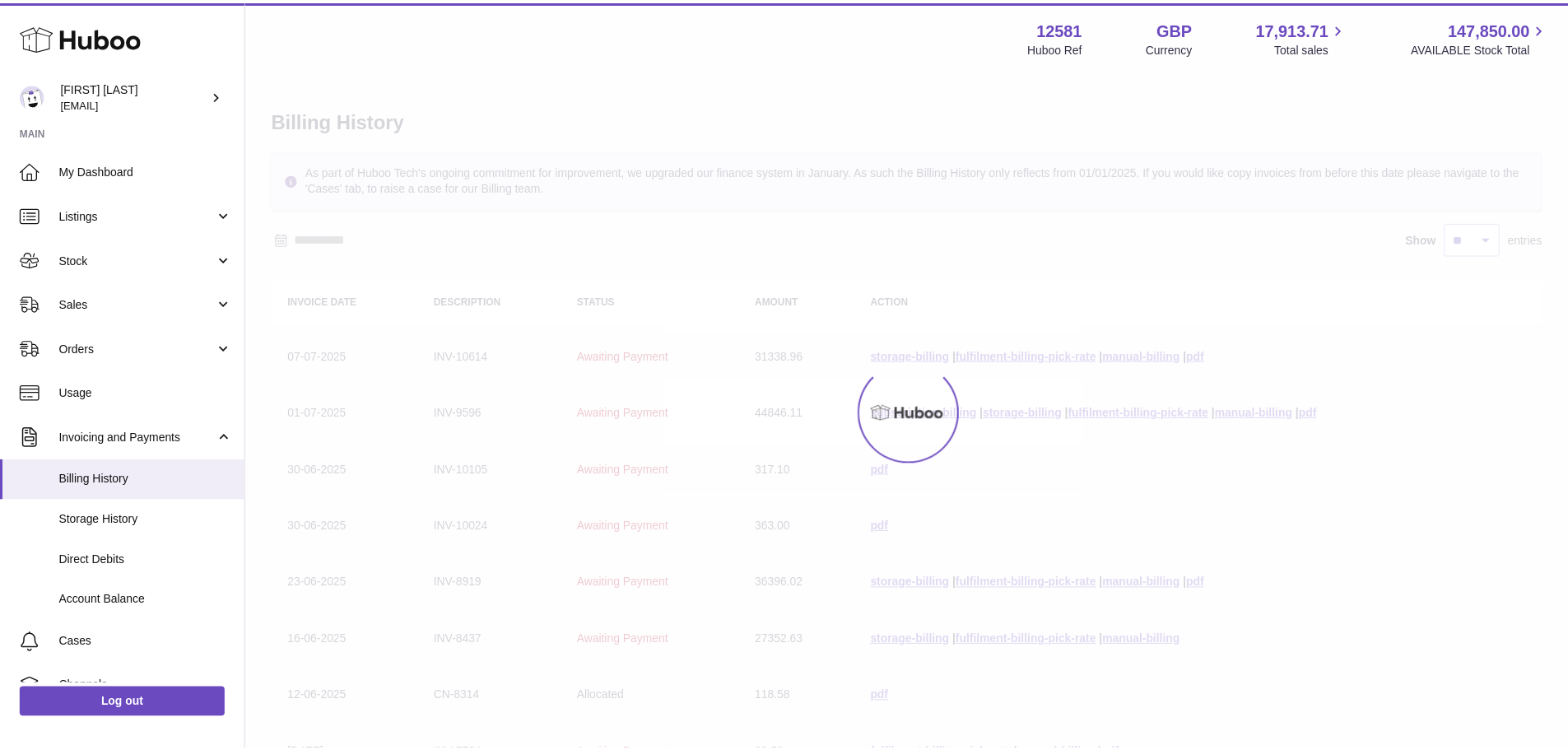 scroll, scrollTop: 0, scrollLeft: 0, axis: both 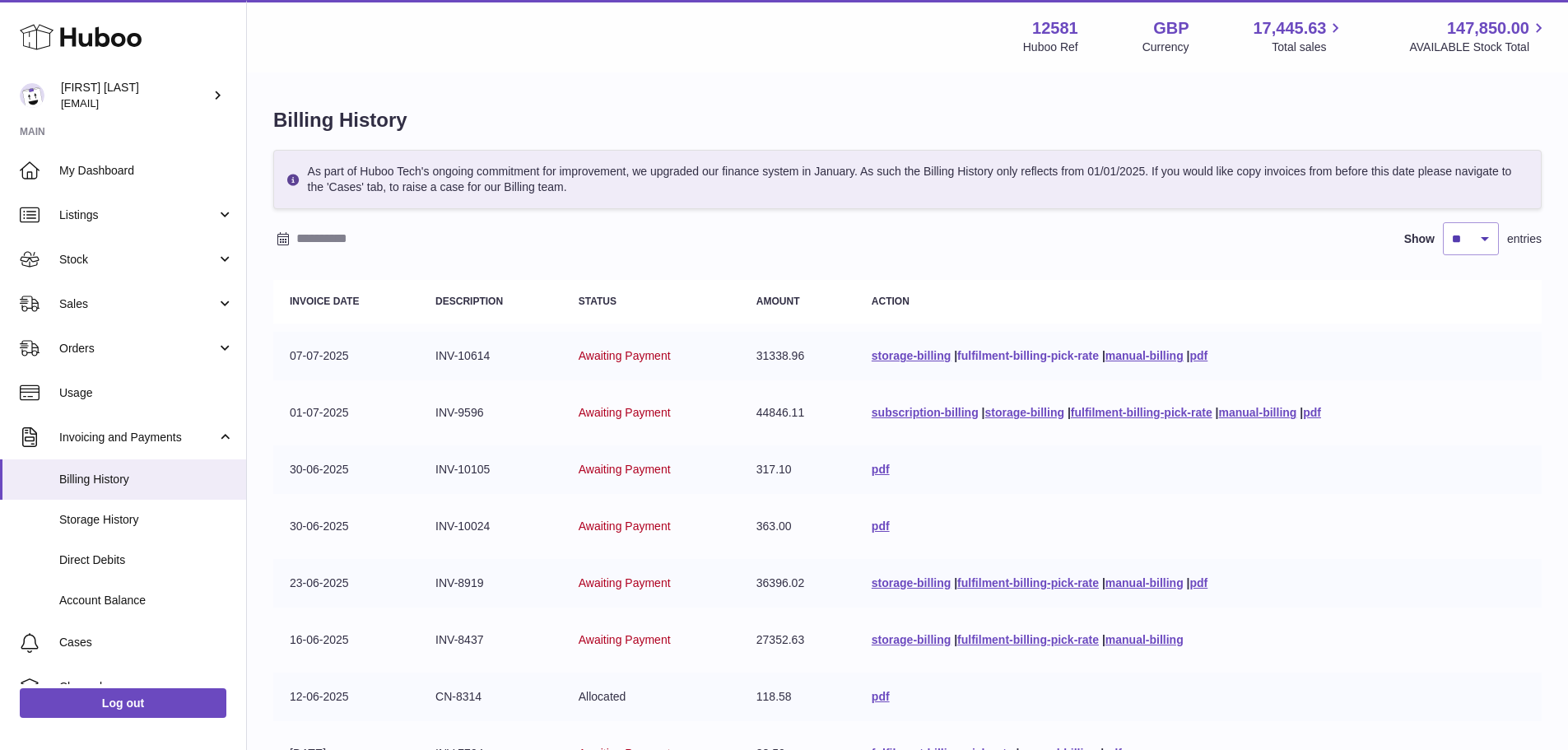 click on "fulfilment-billing-pick-rate" at bounding box center [1028, 356] 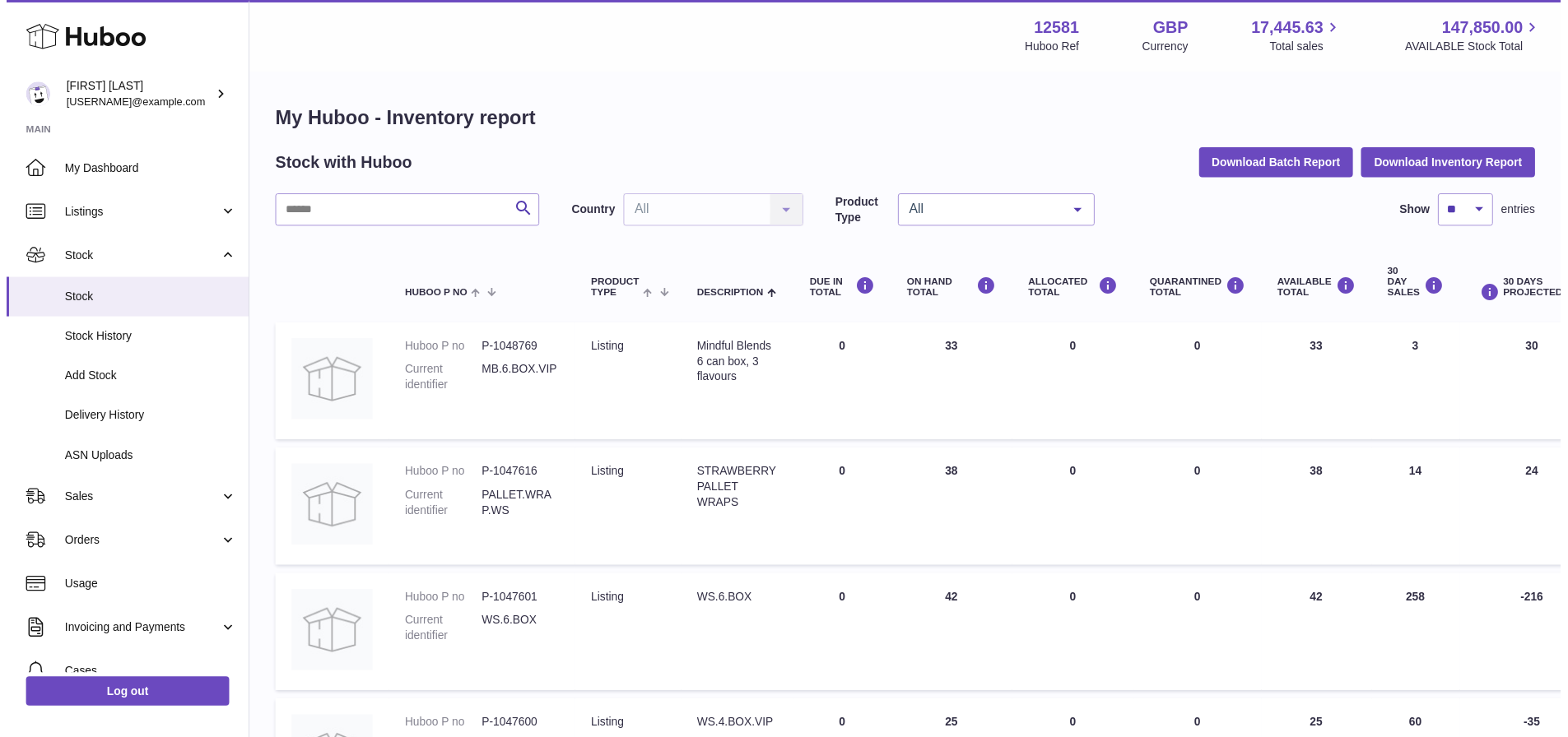 scroll, scrollTop: 82, scrollLeft: 0, axis: vertical 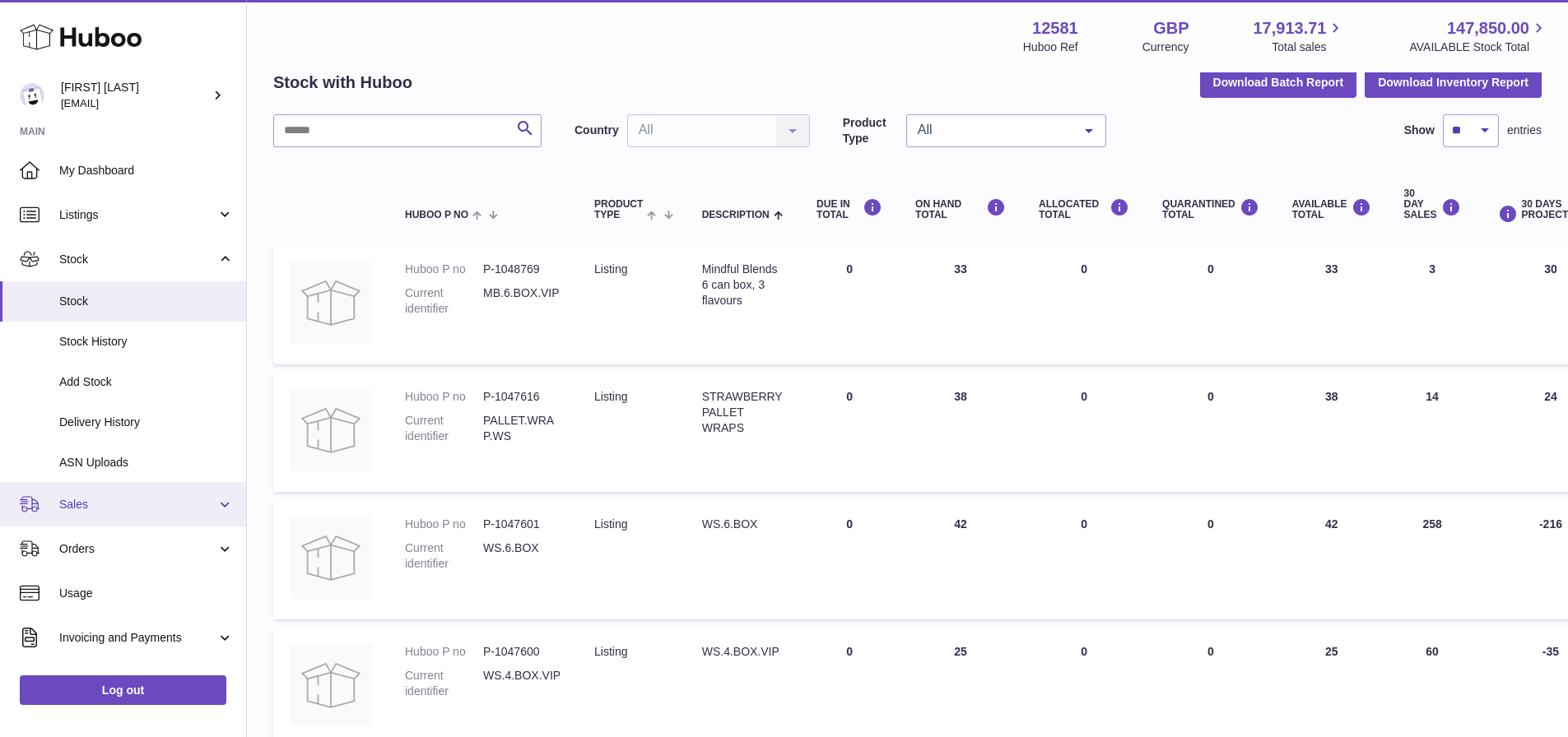 click on "Sales" at bounding box center (137, 504) 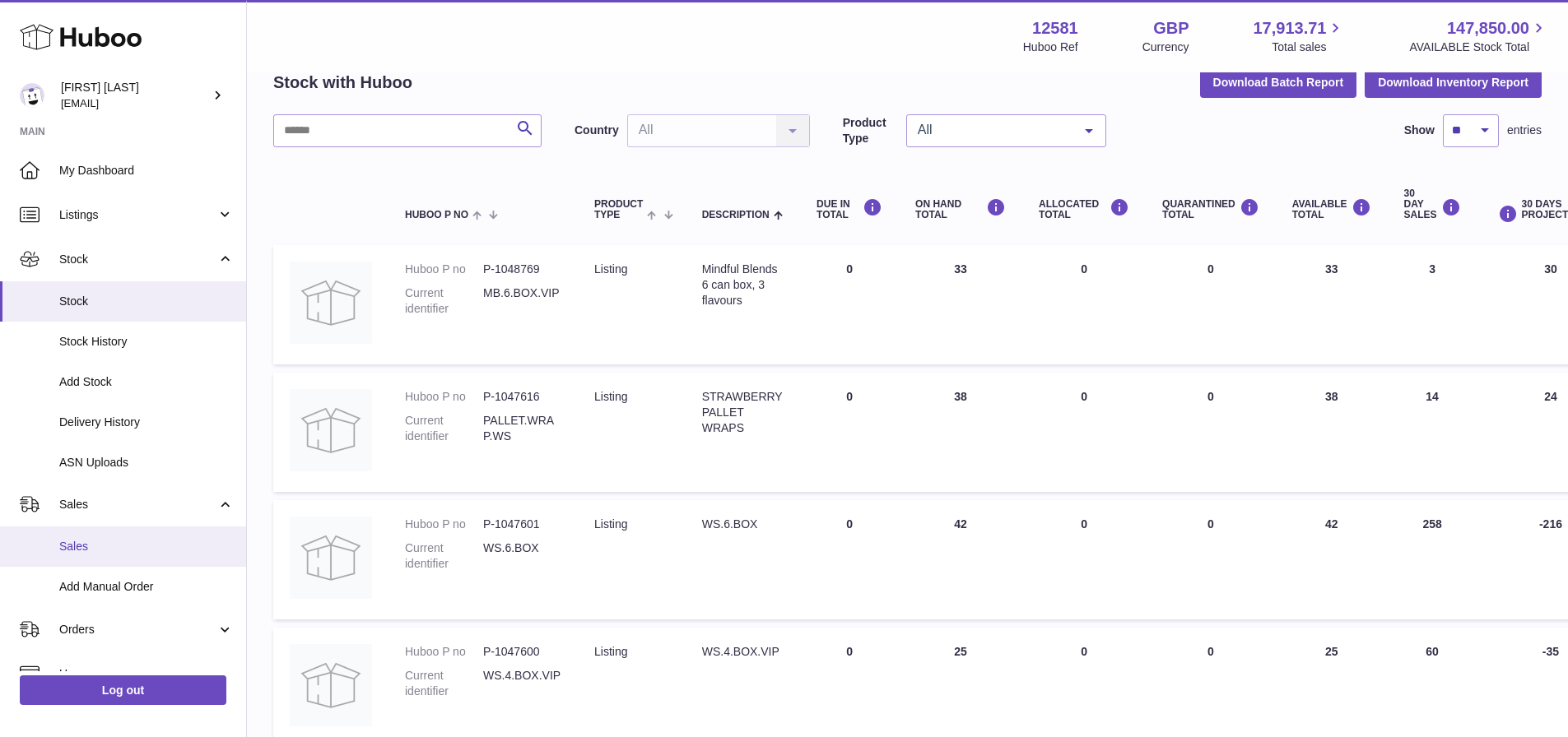 click on "Sales" at bounding box center (147, 546) 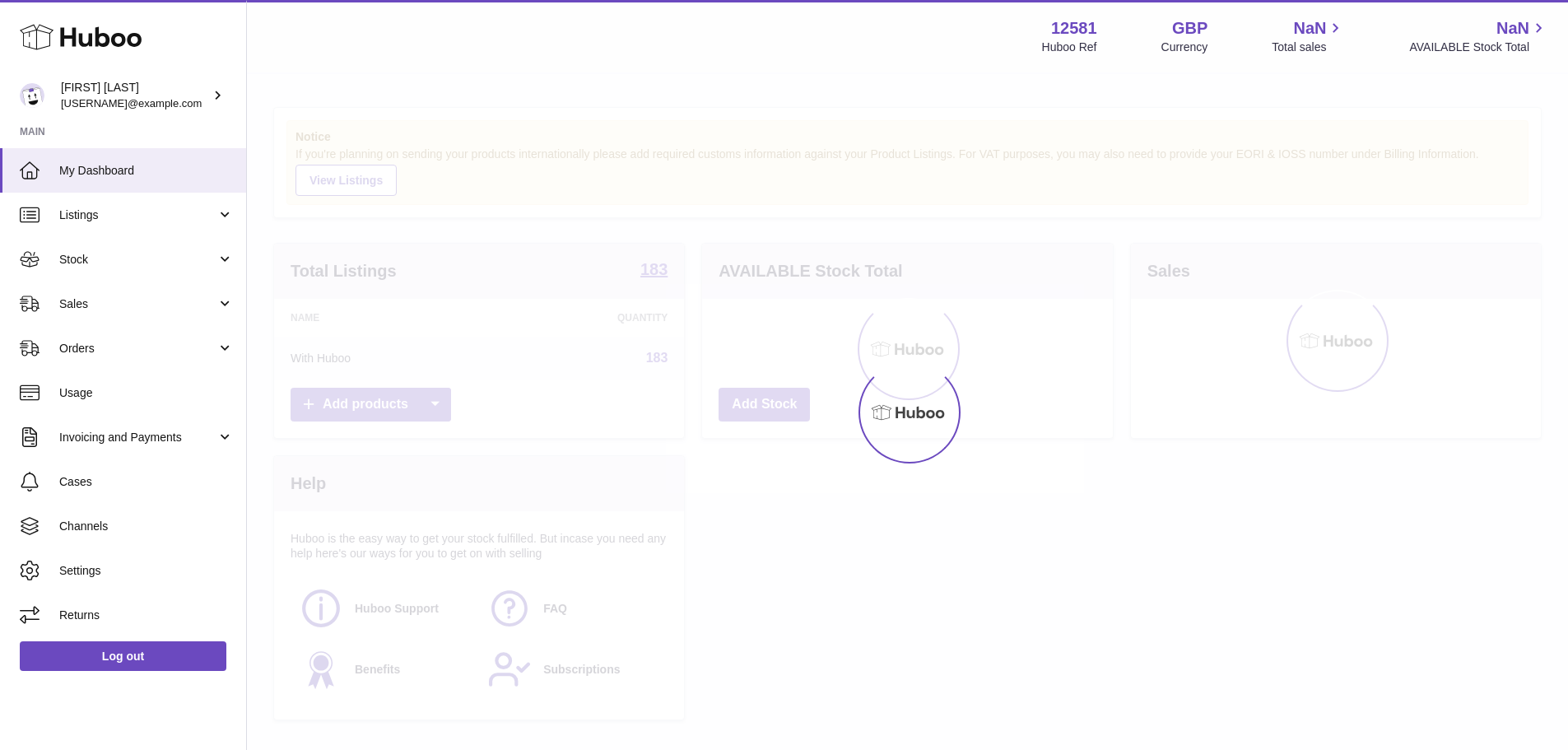 scroll, scrollTop: 0, scrollLeft: 0, axis: both 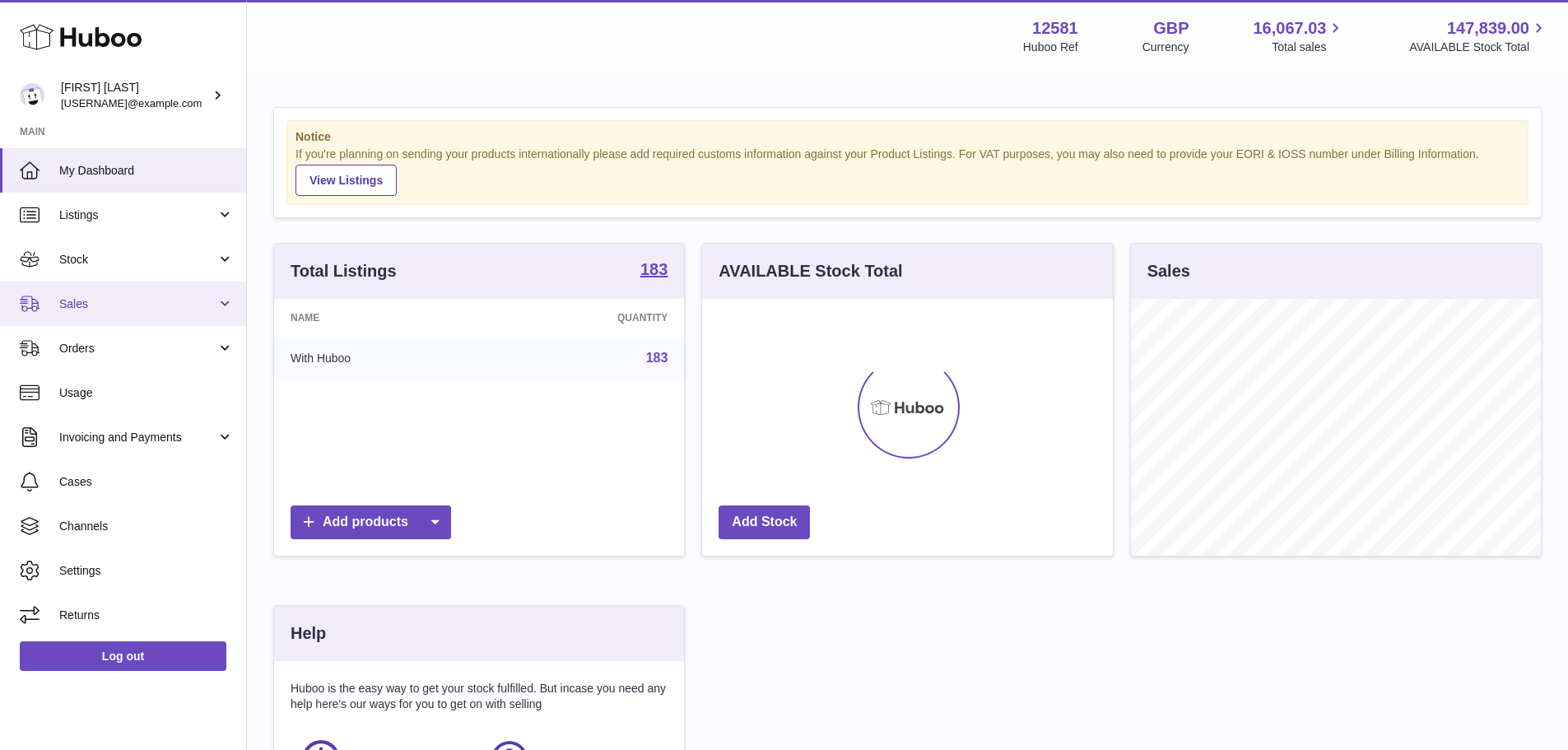 click on "Sales" at bounding box center [137, 304] 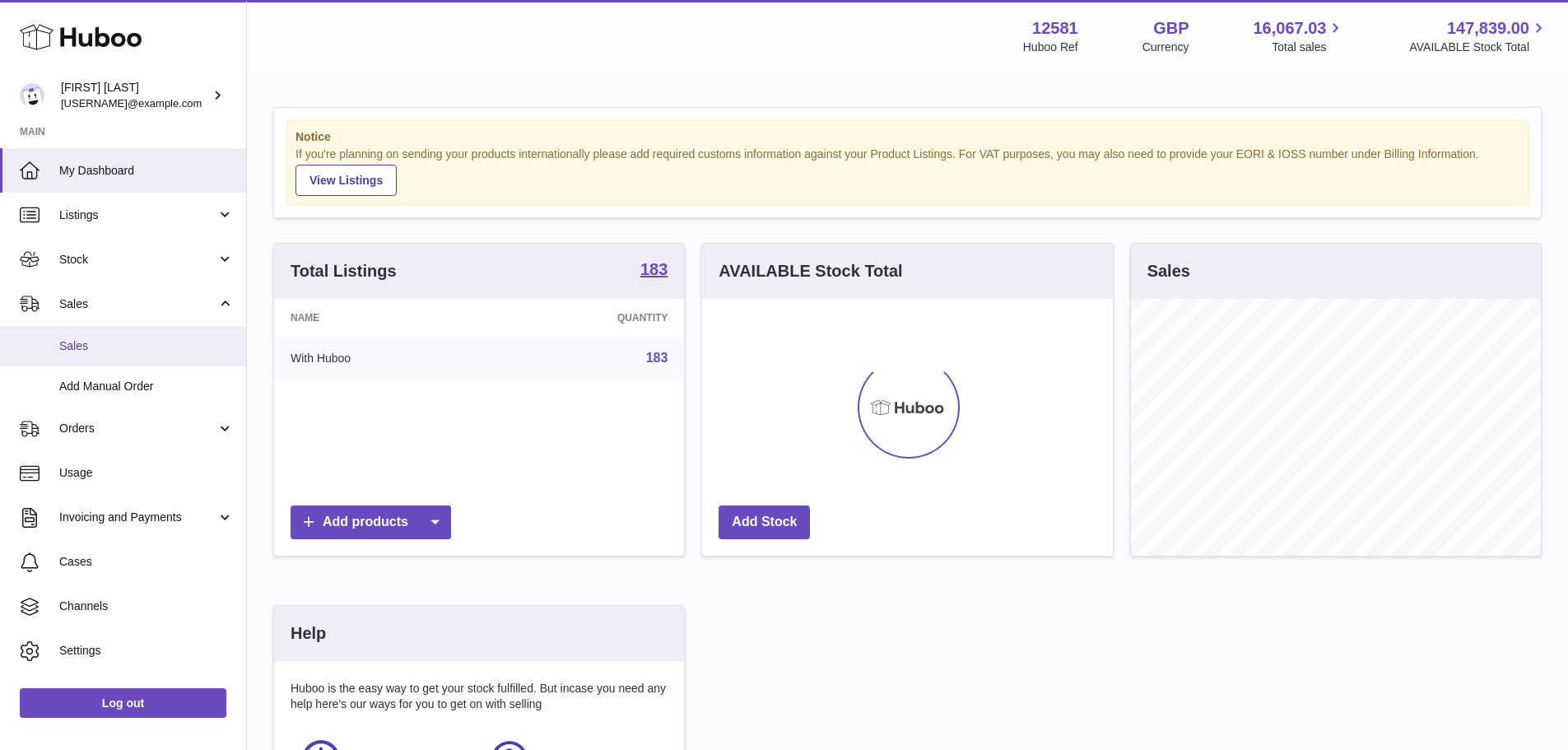 click on "Sales" at bounding box center (147, 346) 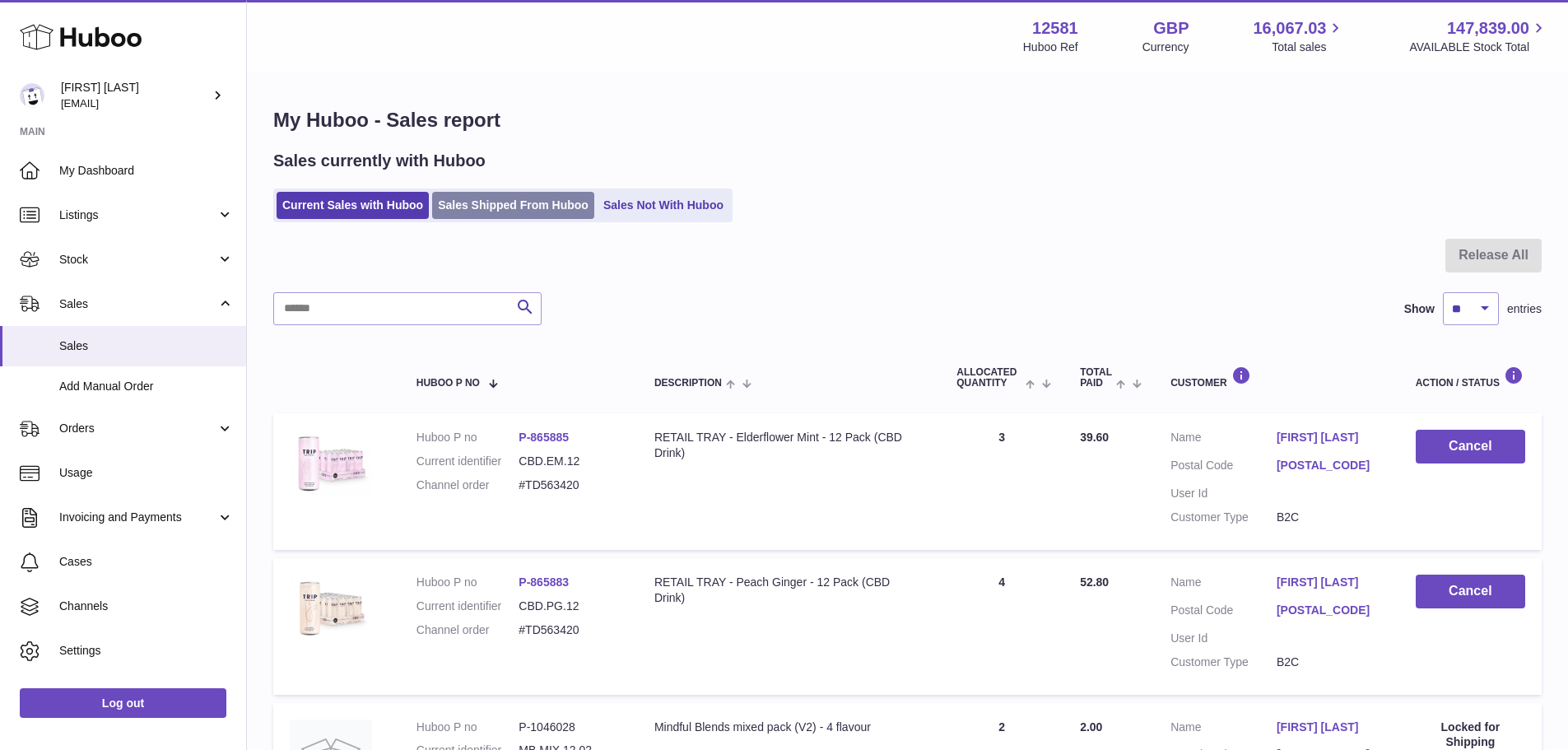scroll, scrollTop: 0, scrollLeft: 0, axis: both 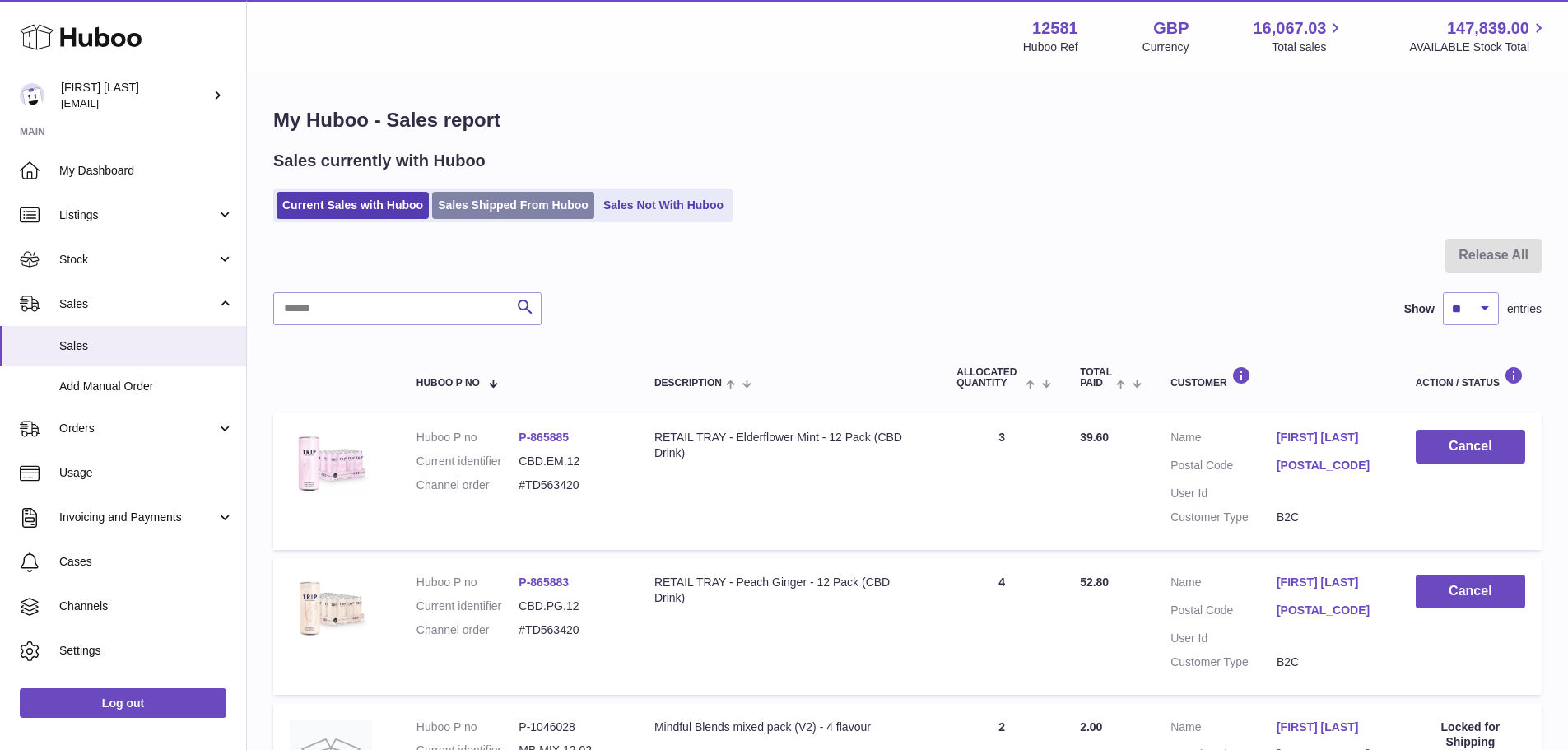click on "Sales Shipped From Huboo" at bounding box center [513, 205] 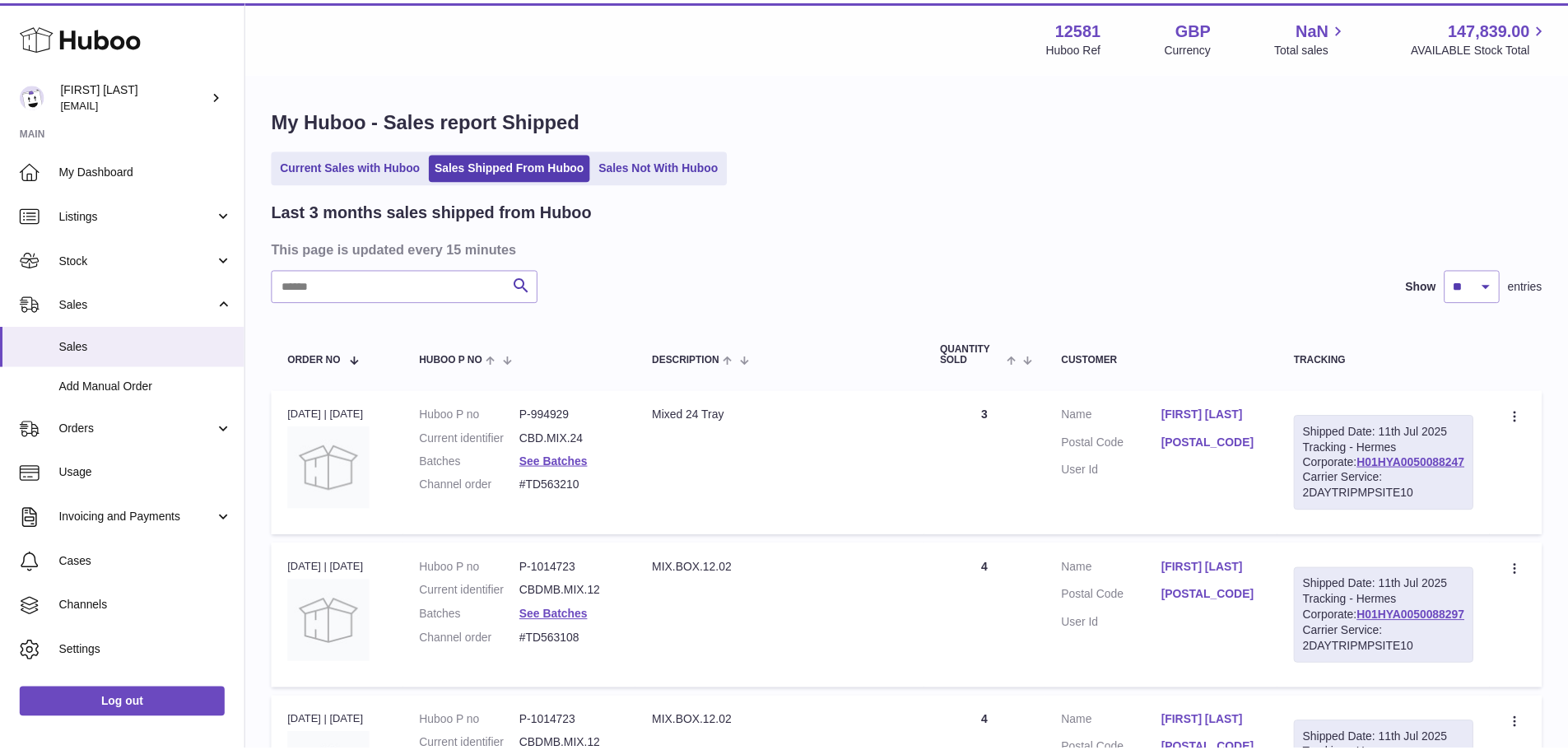 scroll, scrollTop: 0, scrollLeft: 0, axis: both 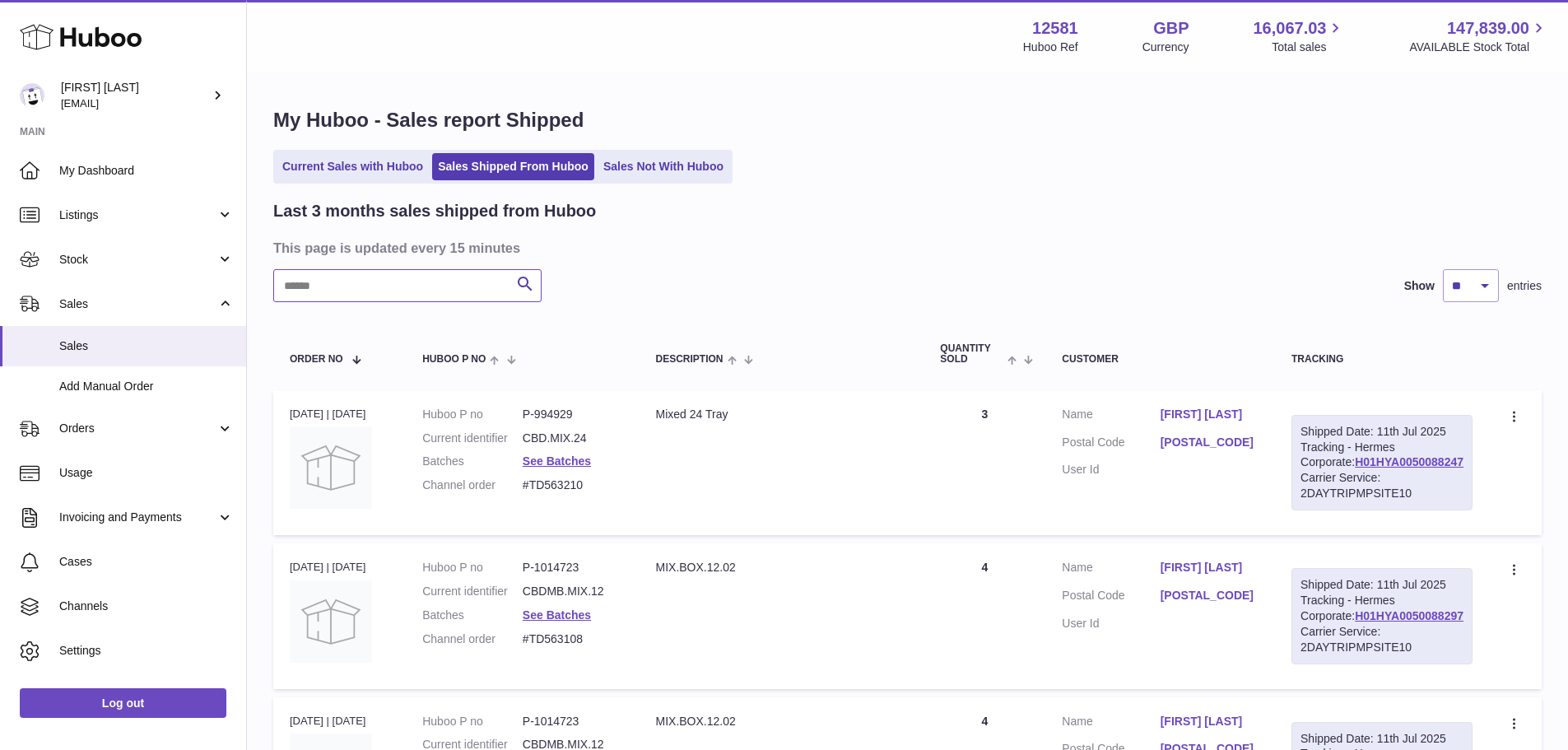 click at bounding box center [407, 286] 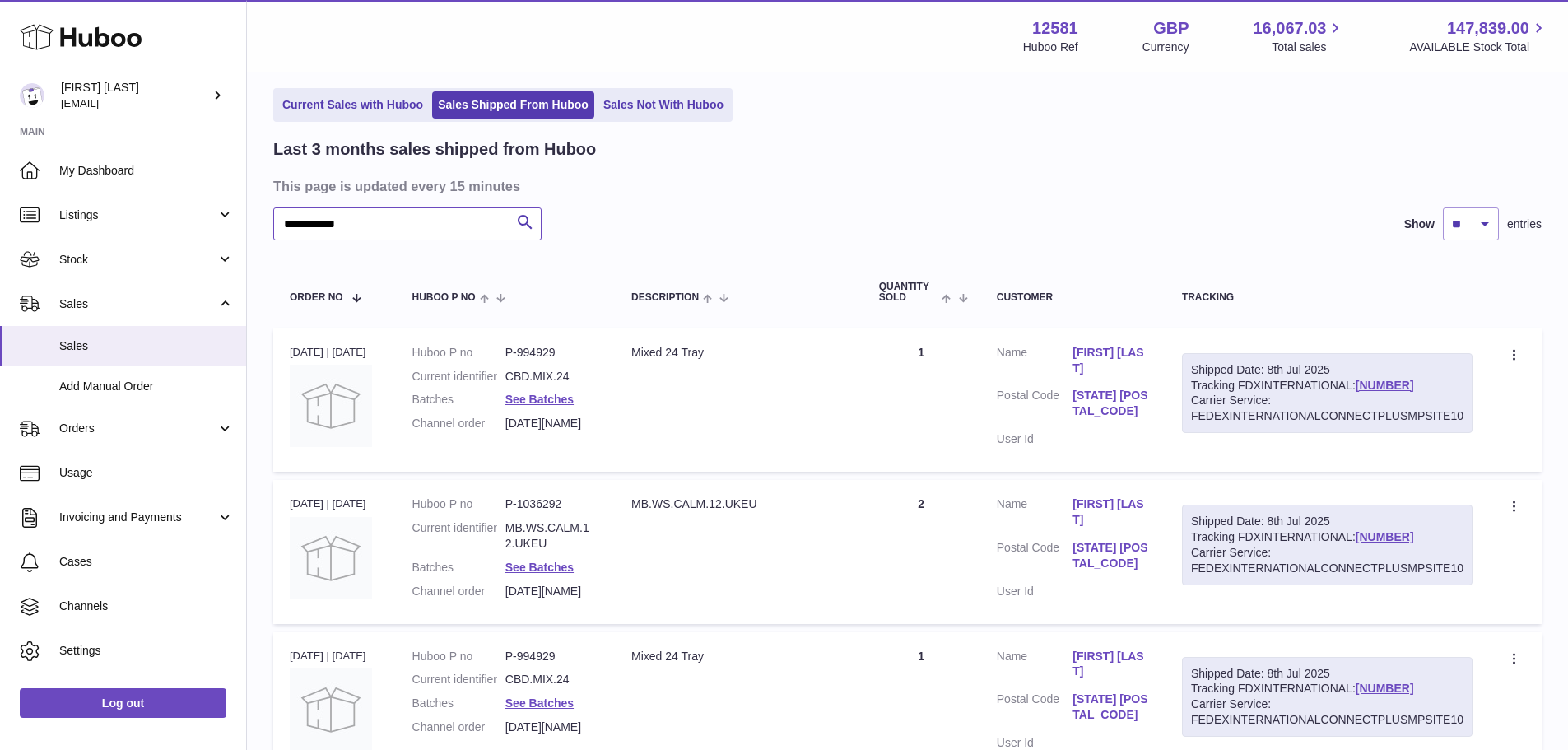 scroll, scrollTop: 165, scrollLeft: 0, axis: vertical 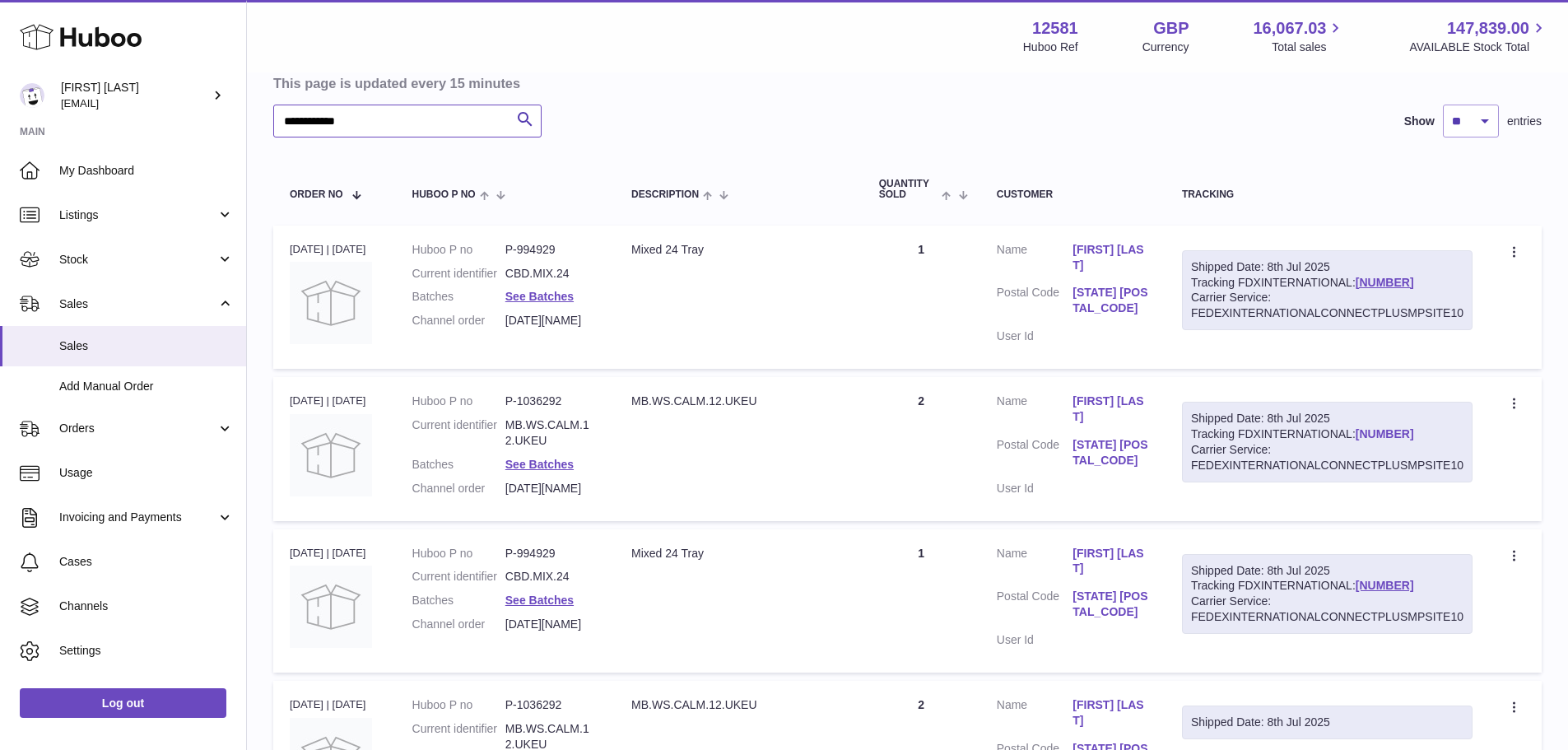 type on "**********" 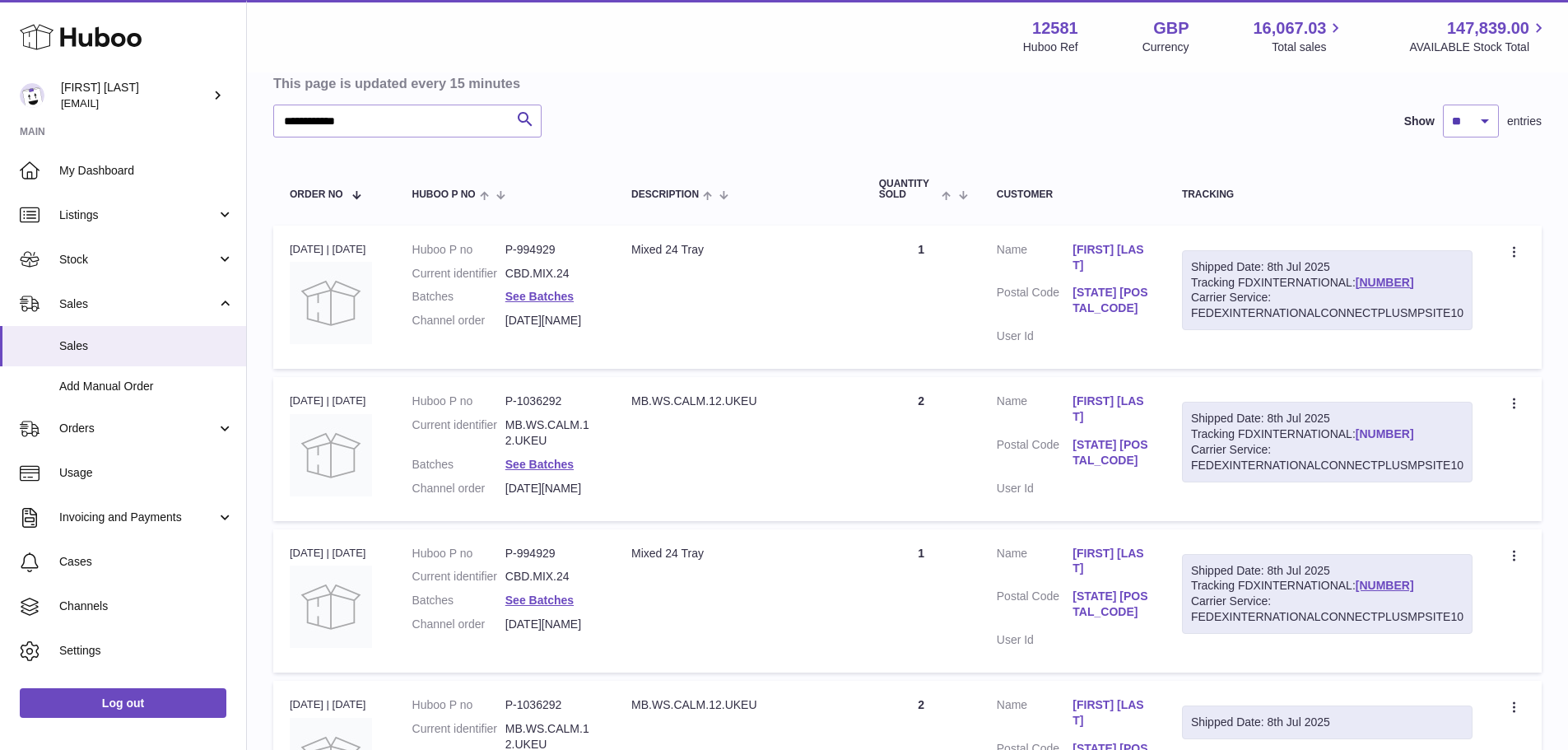 click on "390791691869" at bounding box center (1384, 434) 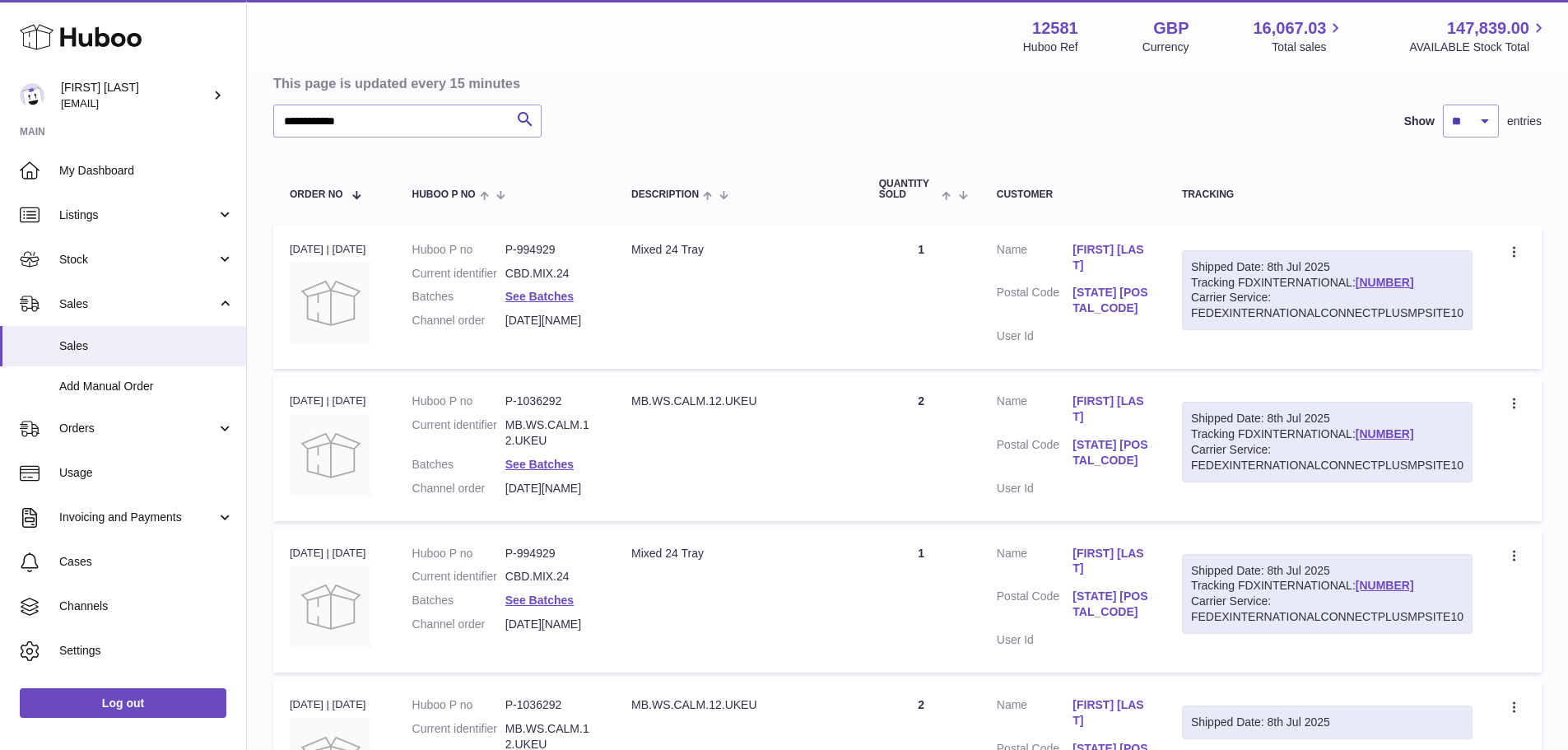 drag, startPoint x: 1438, startPoint y: 426, endPoint x: 1357, endPoint y: 425, distance: 81.006173 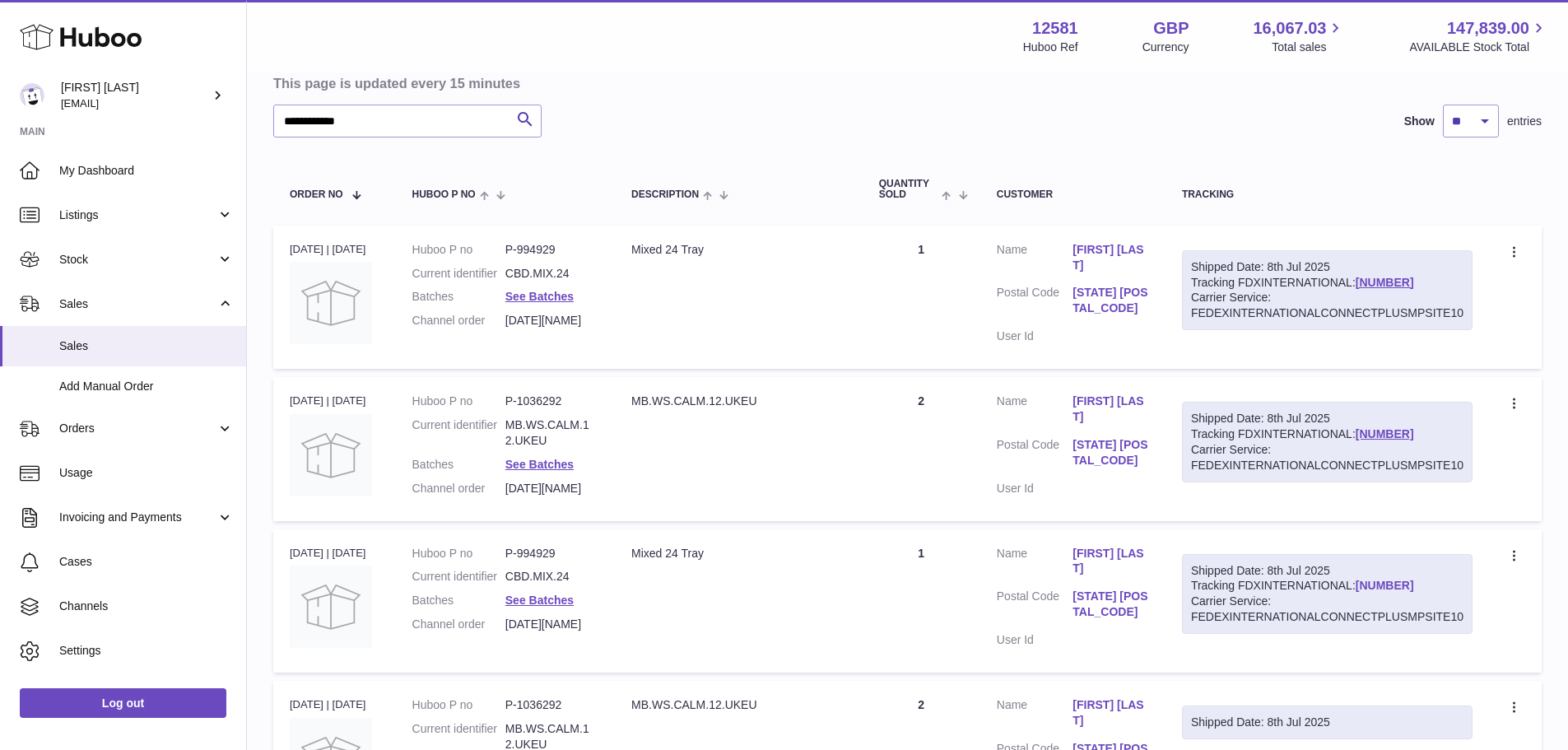 click on "390791845339" at bounding box center [1384, 585] 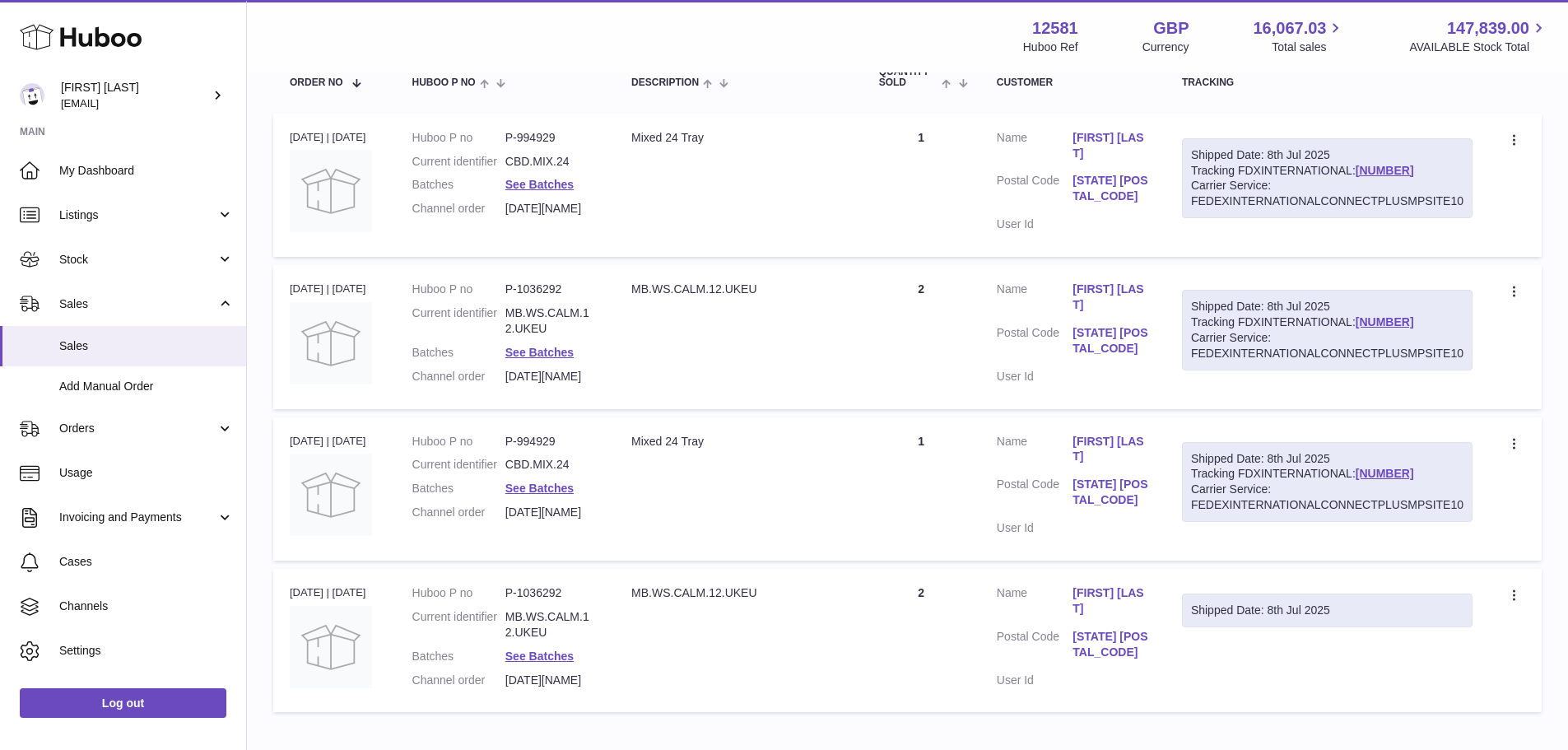 scroll, scrollTop: 247, scrollLeft: 0, axis: vertical 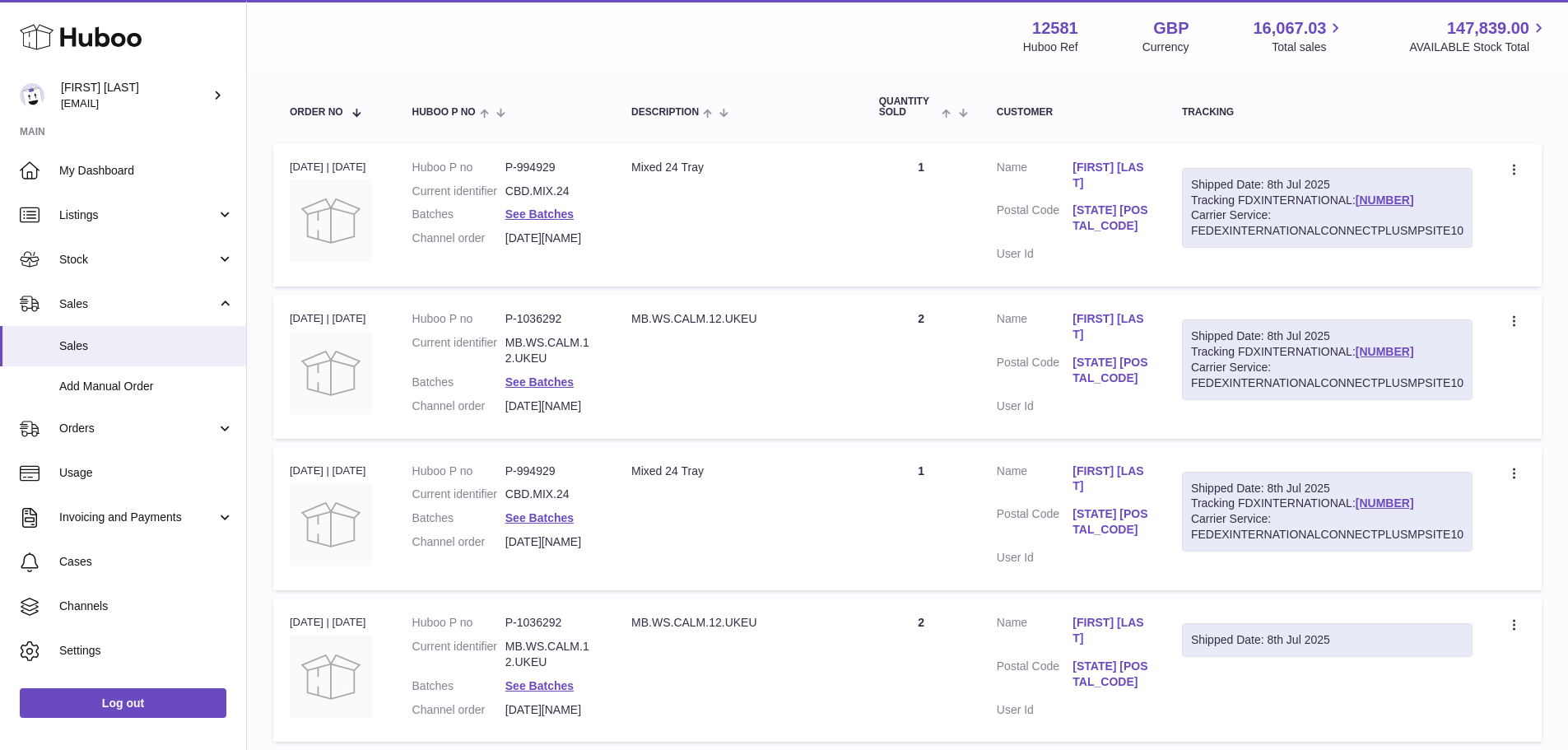 click on "Shipped Date: 8th Jul 2025" at bounding box center (1327, 640) 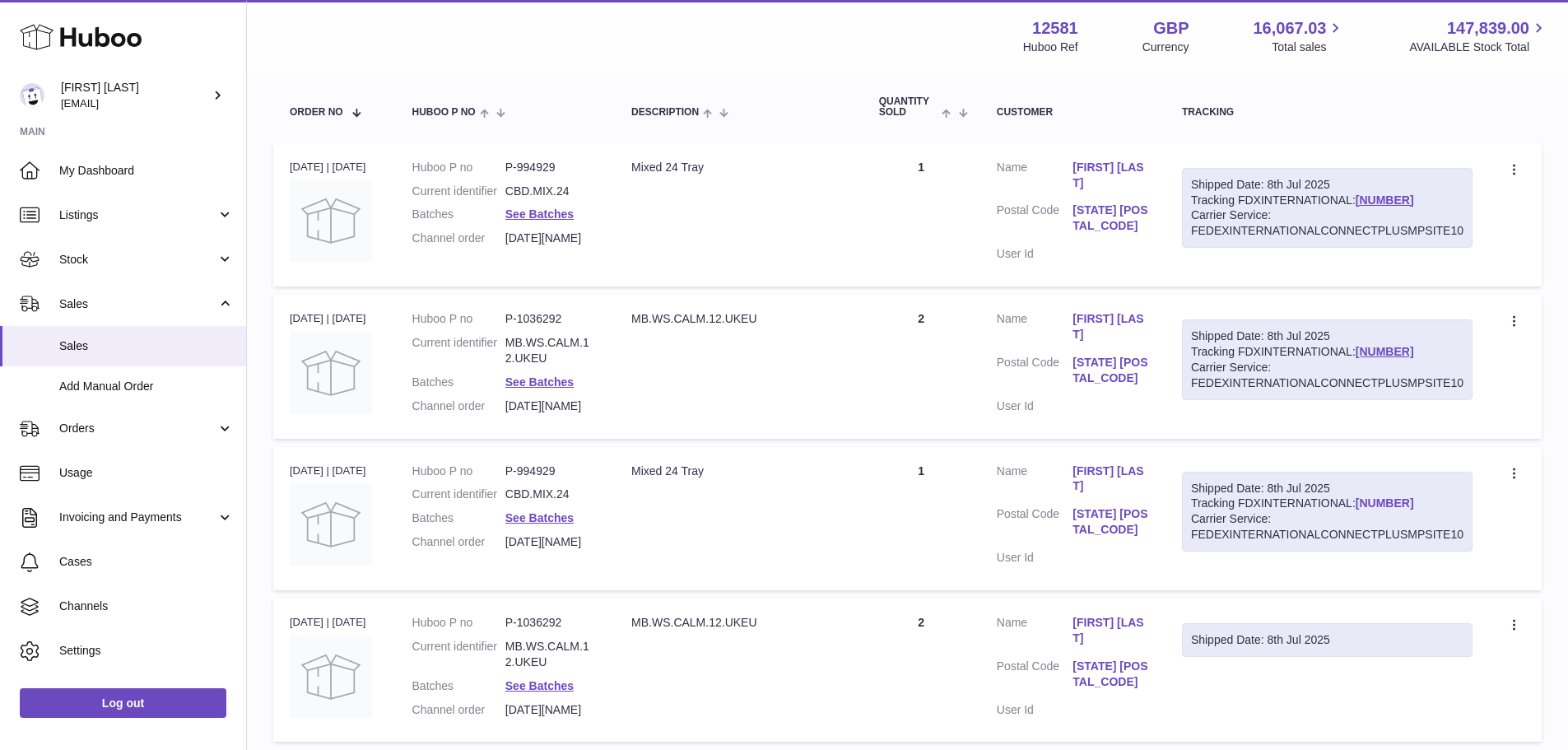 click on "390791845339" at bounding box center (1384, 503) 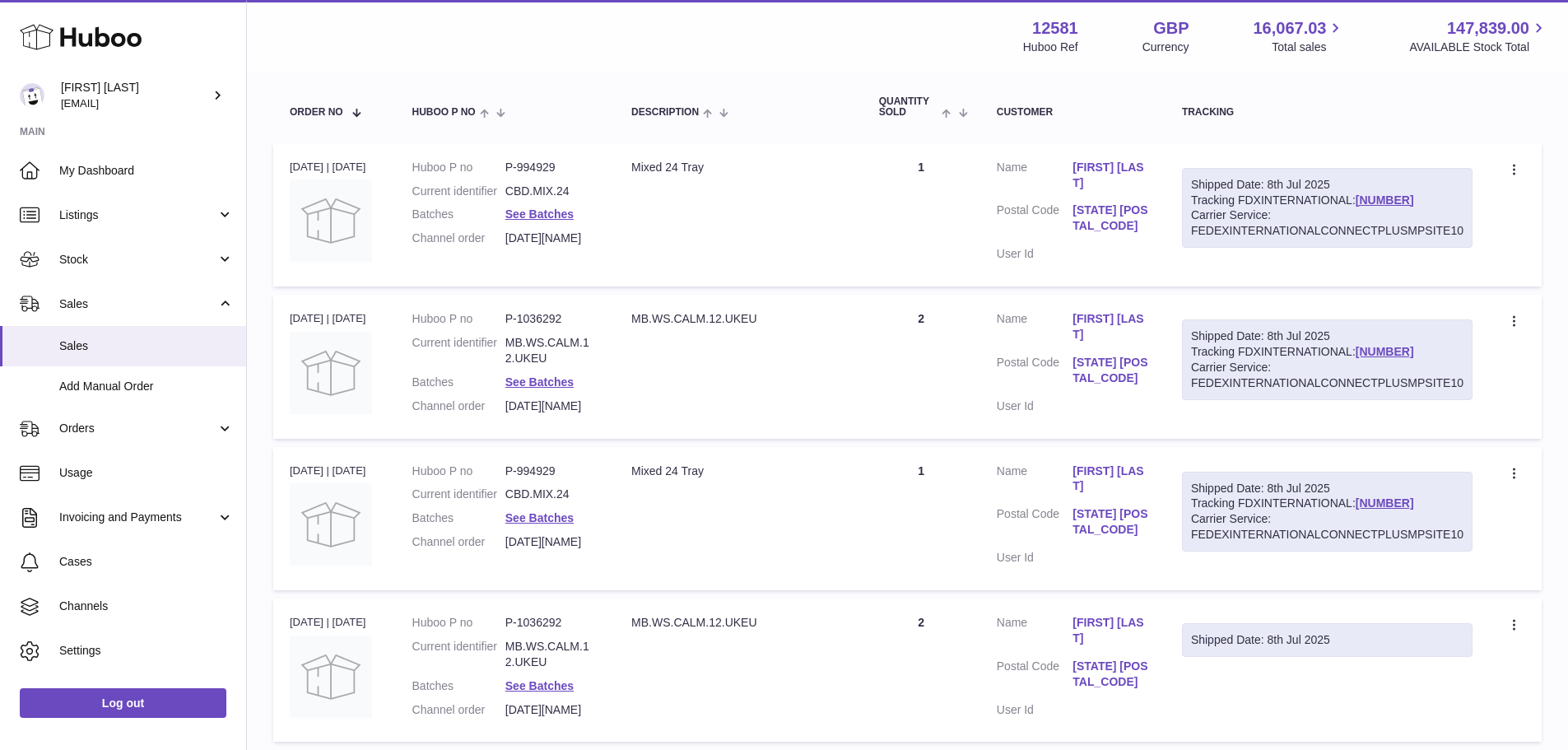 drag, startPoint x: 1445, startPoint y: 359, endPoint x: 1407, endPoint y: 360, distance: 38.01316 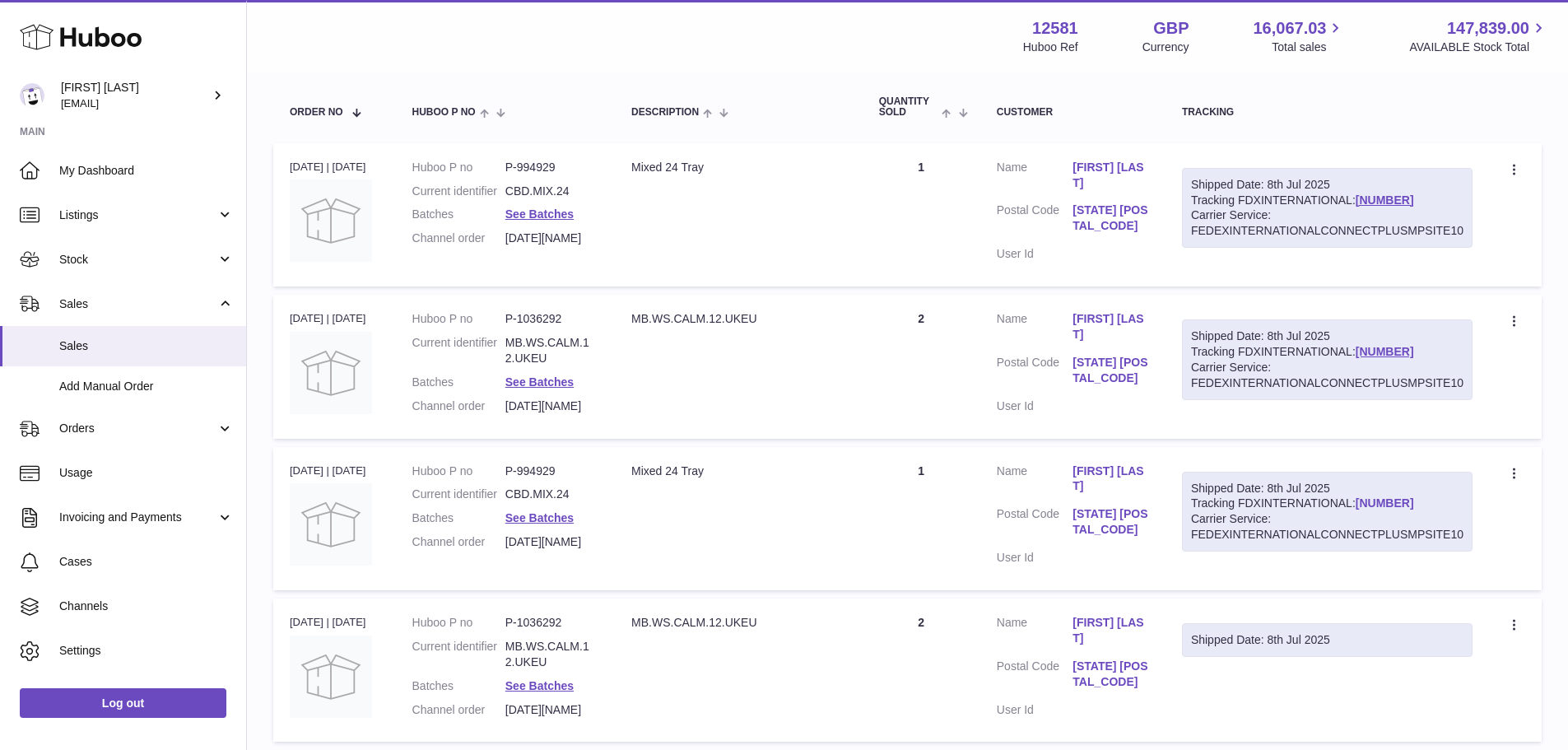 drag, startPoint x: 1443, startPoint y: 505, endPoint x: 1360, endPoint y: 499, distance: 83.21658 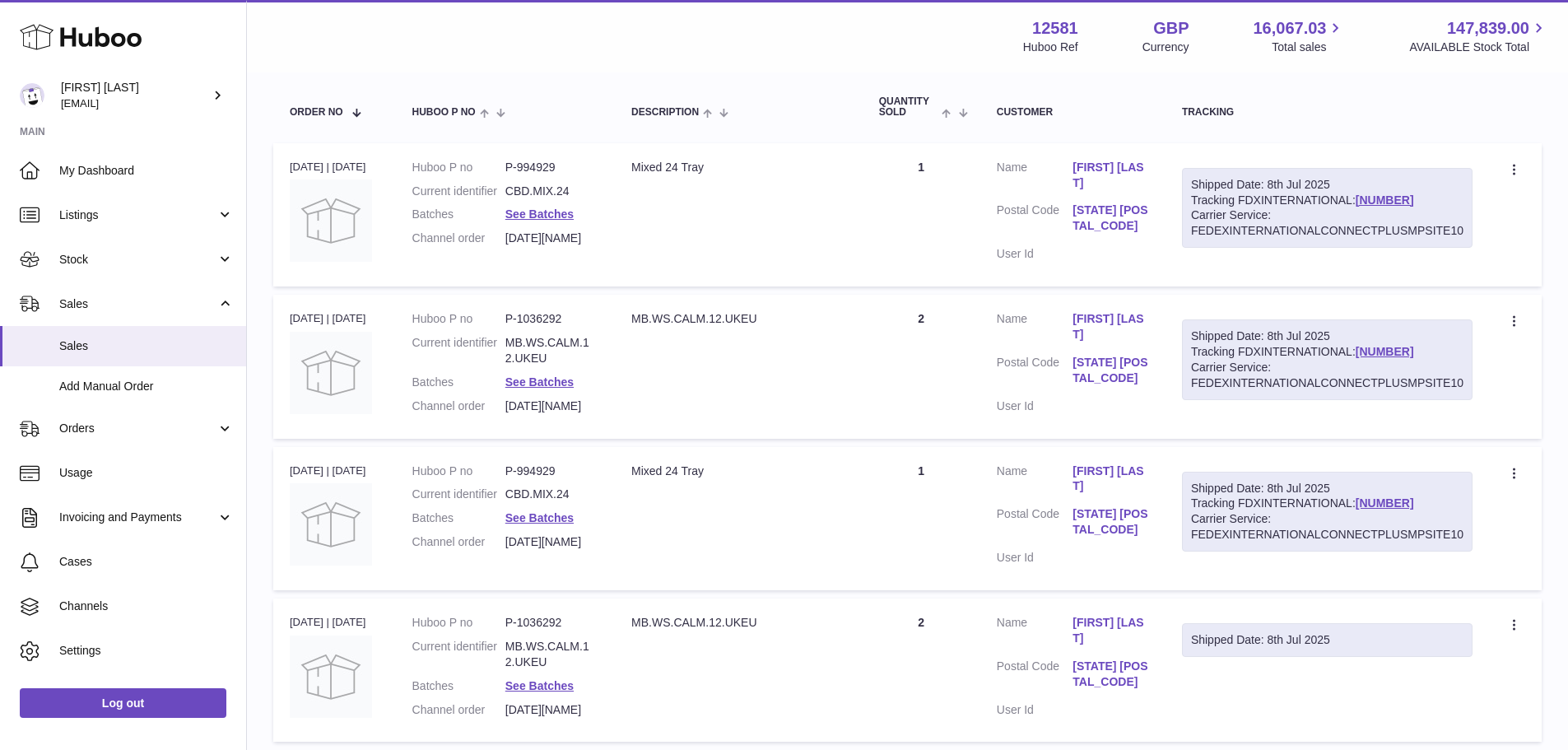 copy on "390791845339" 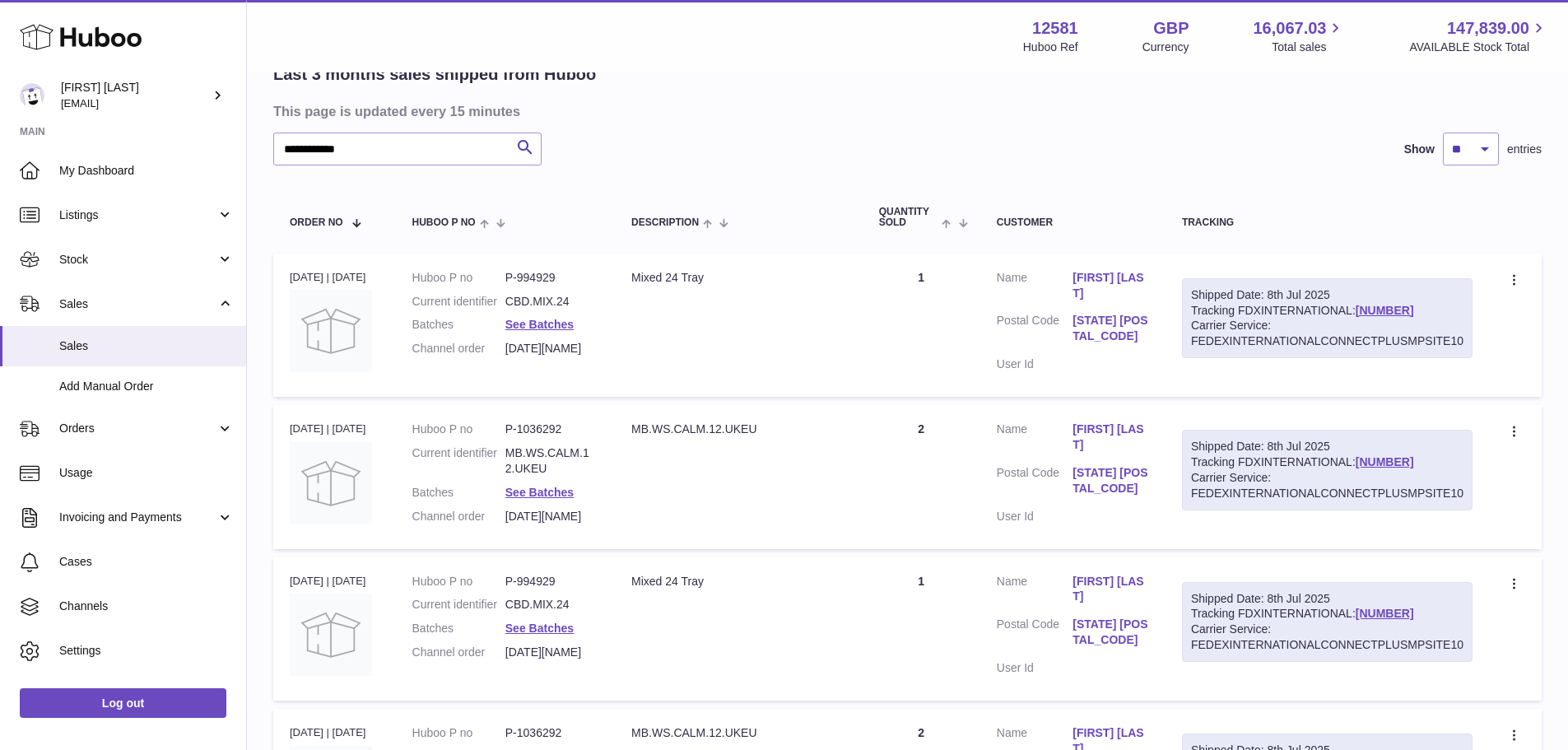 scroll, scrollTop: 0, scrollLeft: 0, axis: both 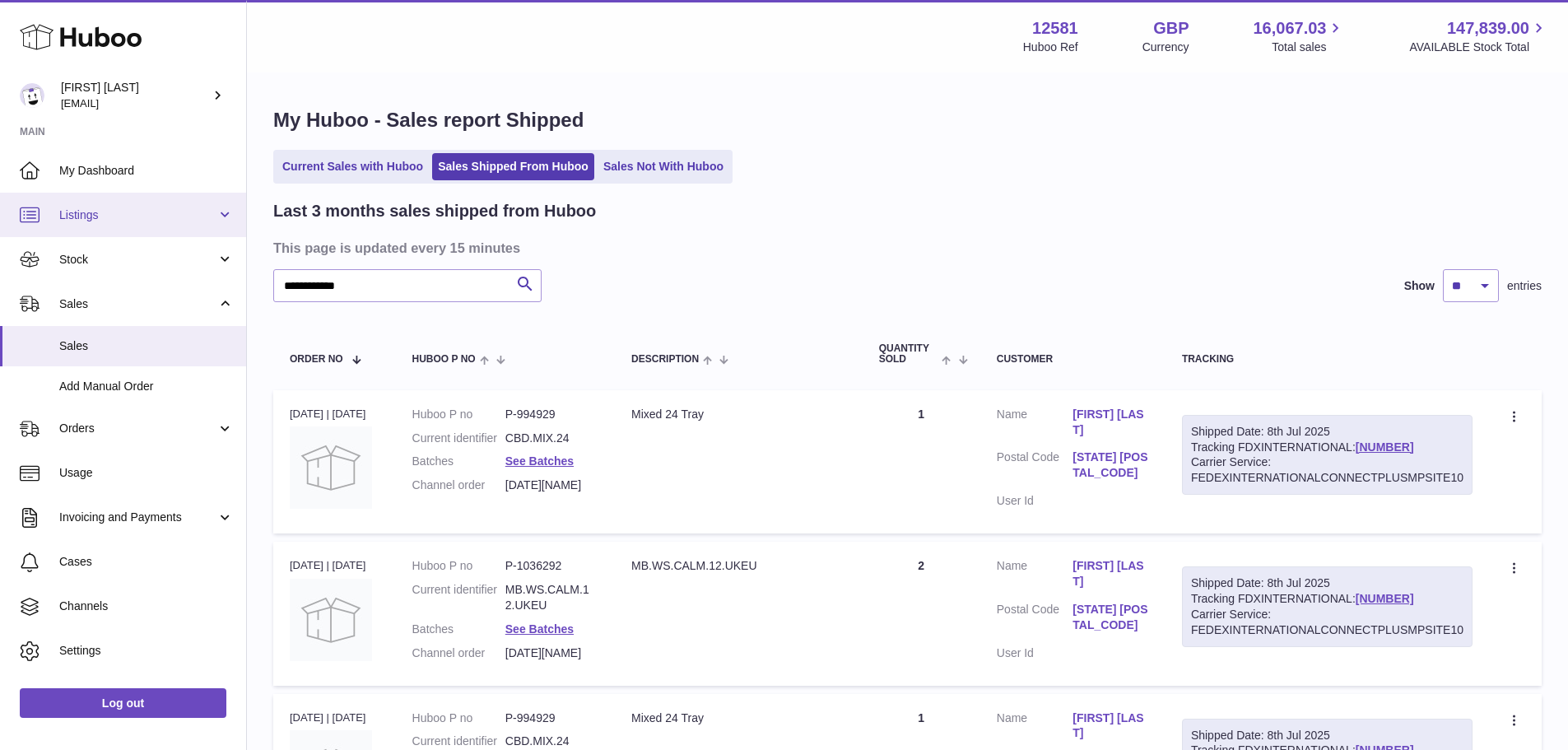click on "Listings" at bounding box center (123, 215) 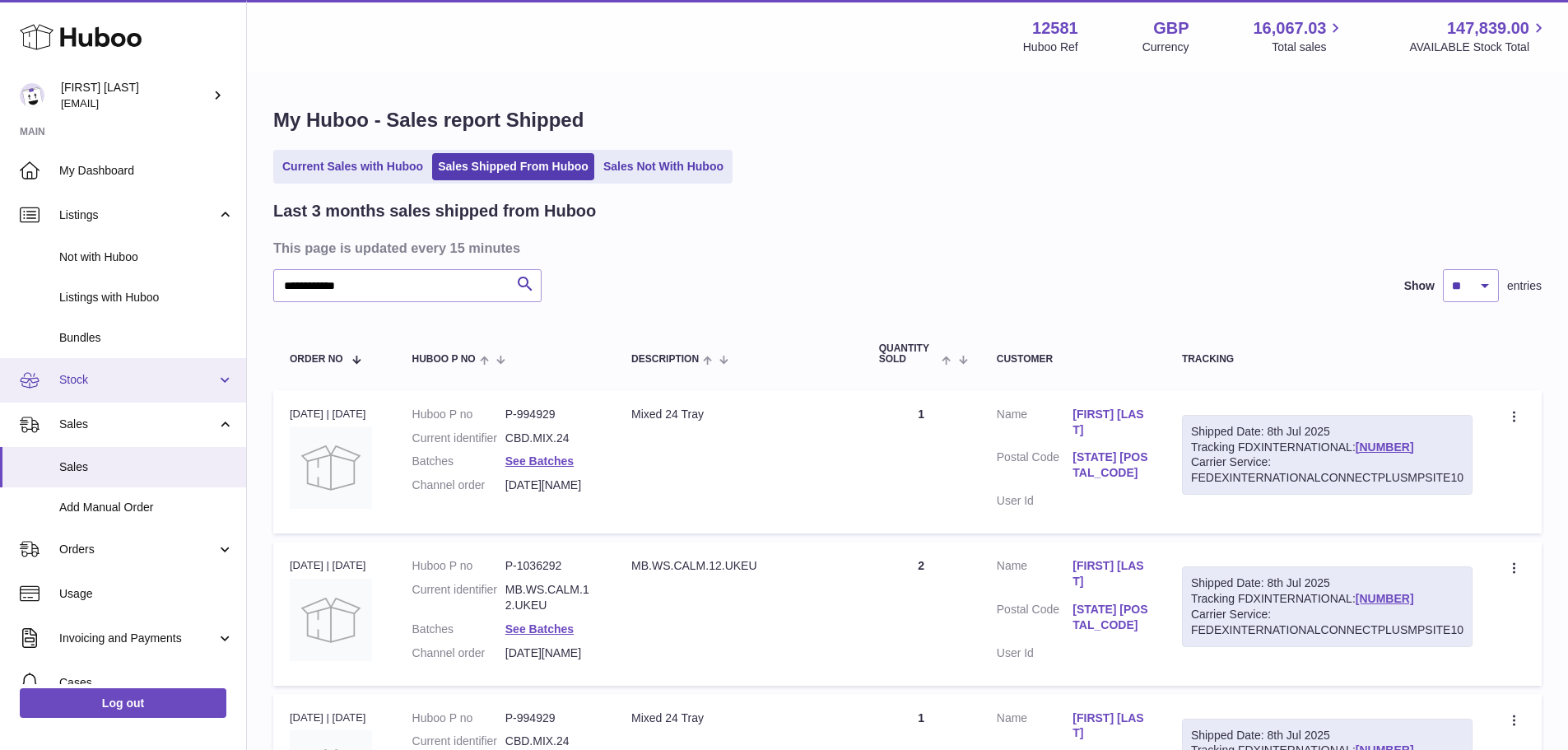 click on "Stock" at bounding box center (123, 380) 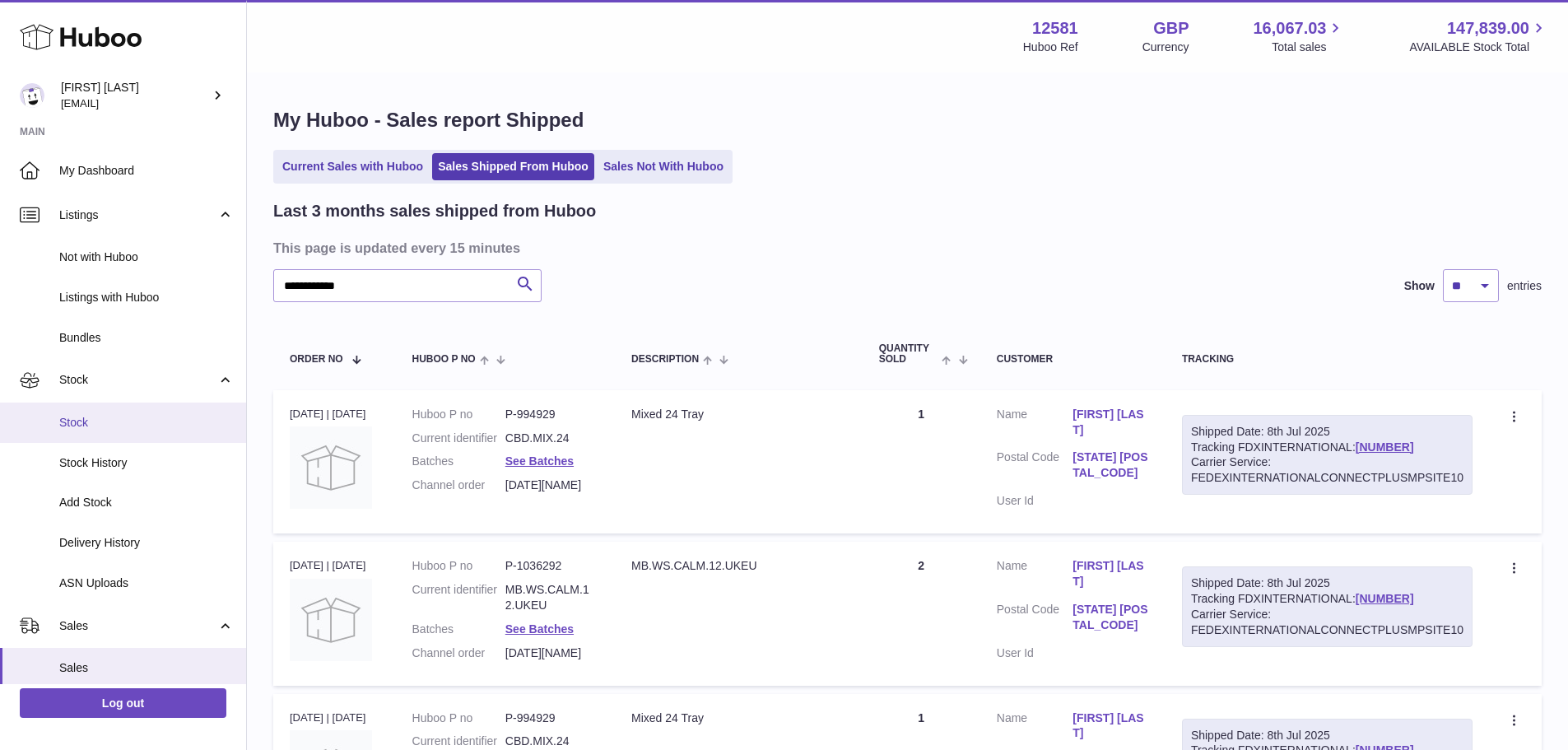 click on "Stock" at bounding box center (147, 422) 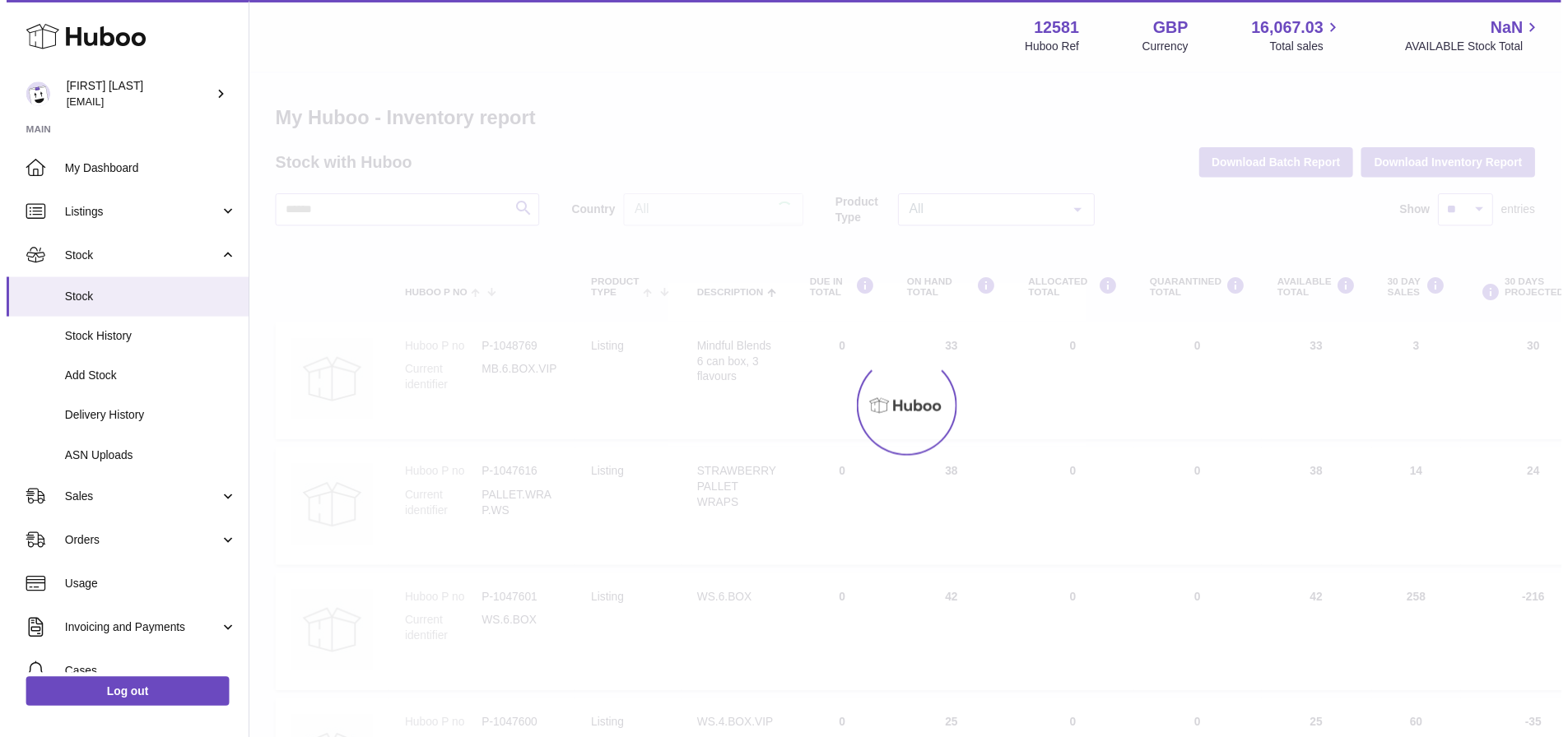 scroll, scrollTop: 0, scrollLeft: 0, axis: both 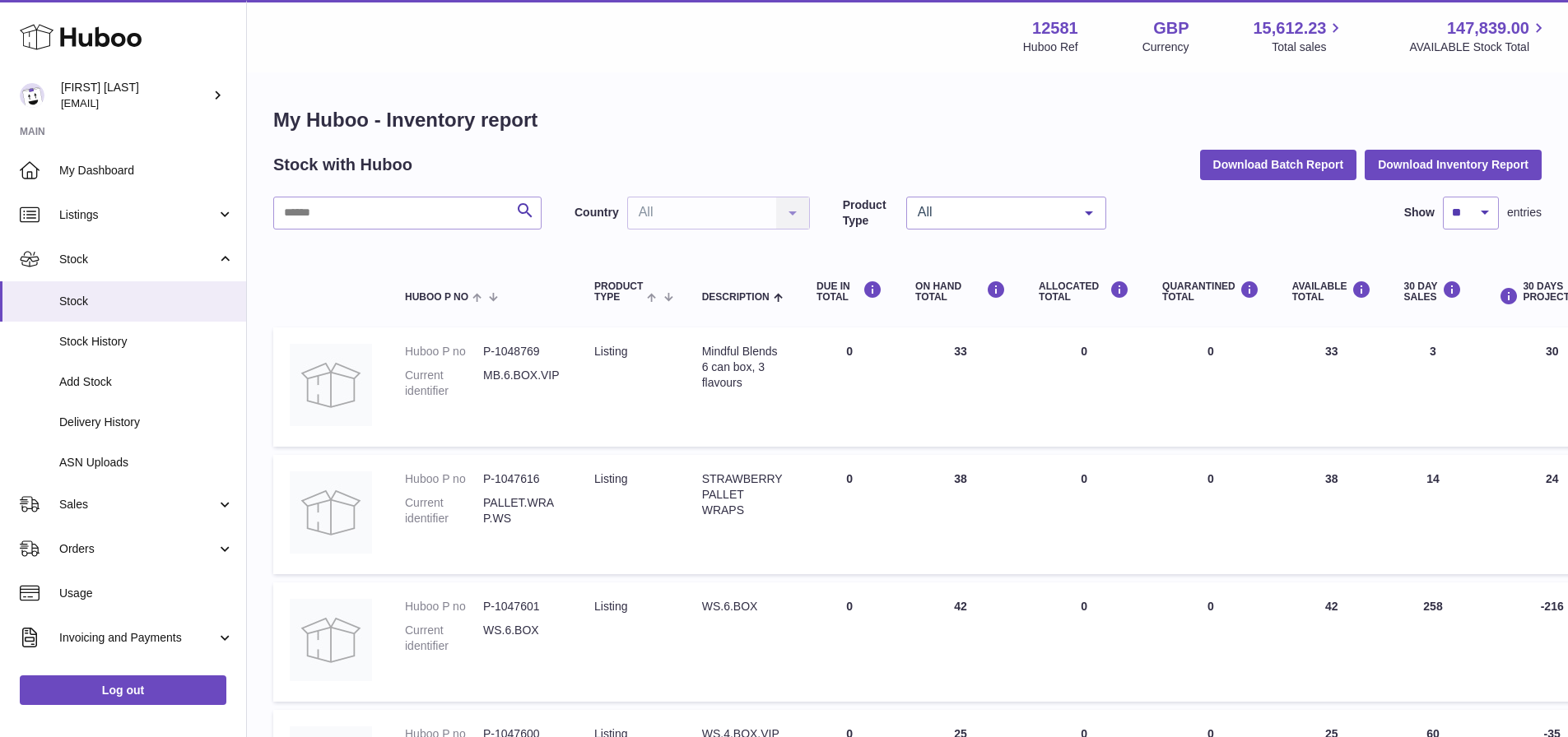click on "My Huboo - Inventory report     Stock with Huboo
Download Batch Report
Download Inventory Report
Search
Country
All         All     No elements found. Consider changing the search query.   List is empty.
Product Type
All         All   Listing   Packaging     No elements found. Consider changing the search query.   List is empty.
Show
** ** ** ***
entries
Huboo P no       Product Type       Description
DUE IN TOTAL
ON HAND Total
ALLOCATED Total
QUARANTINED Total
AVAILABLE Total
30 DAY SALES
30 DAYS PROJECTED       Total stock value
Action
Huboo P no   P-1048769" at bounding box center (907, 869) 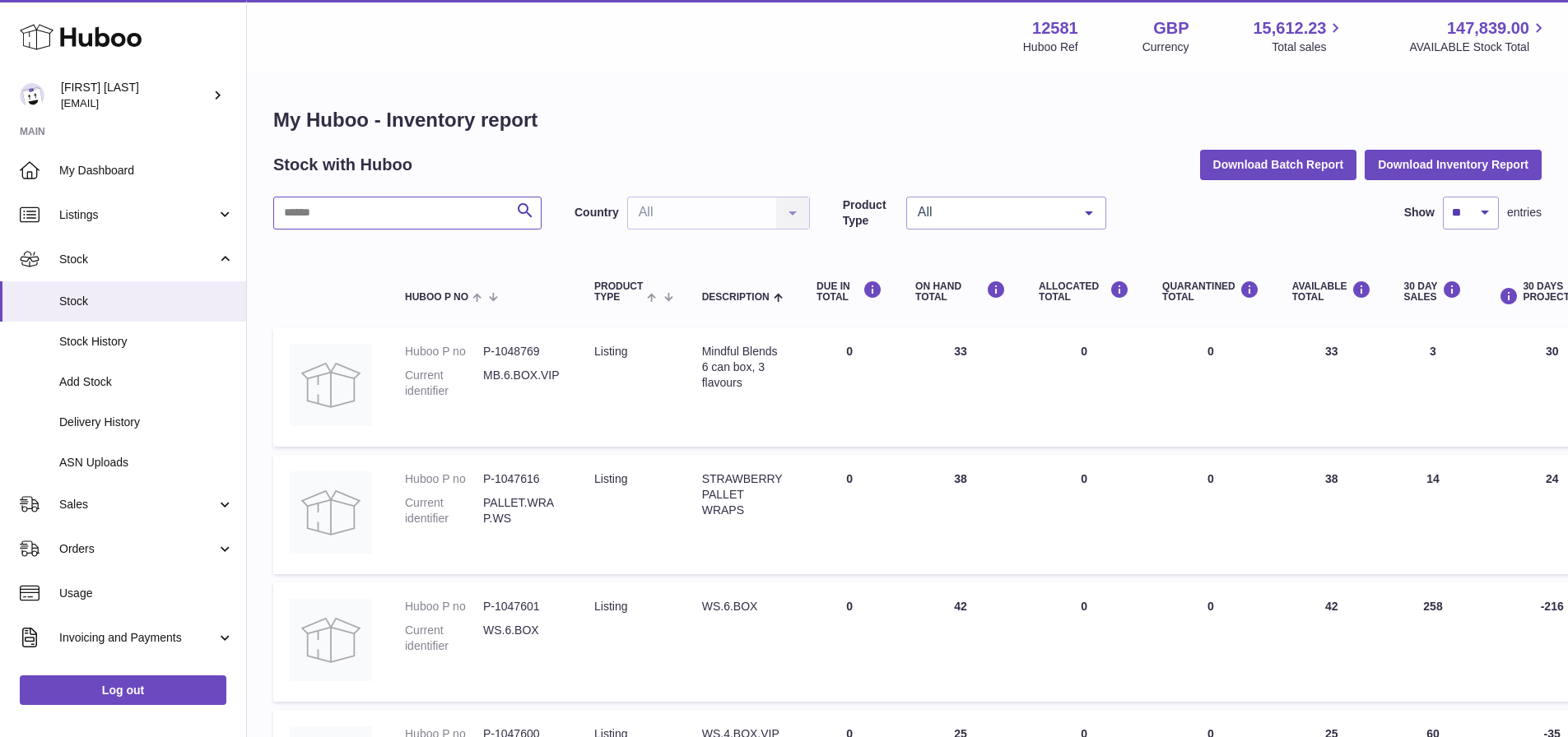 click at bounding box center (407, 213) 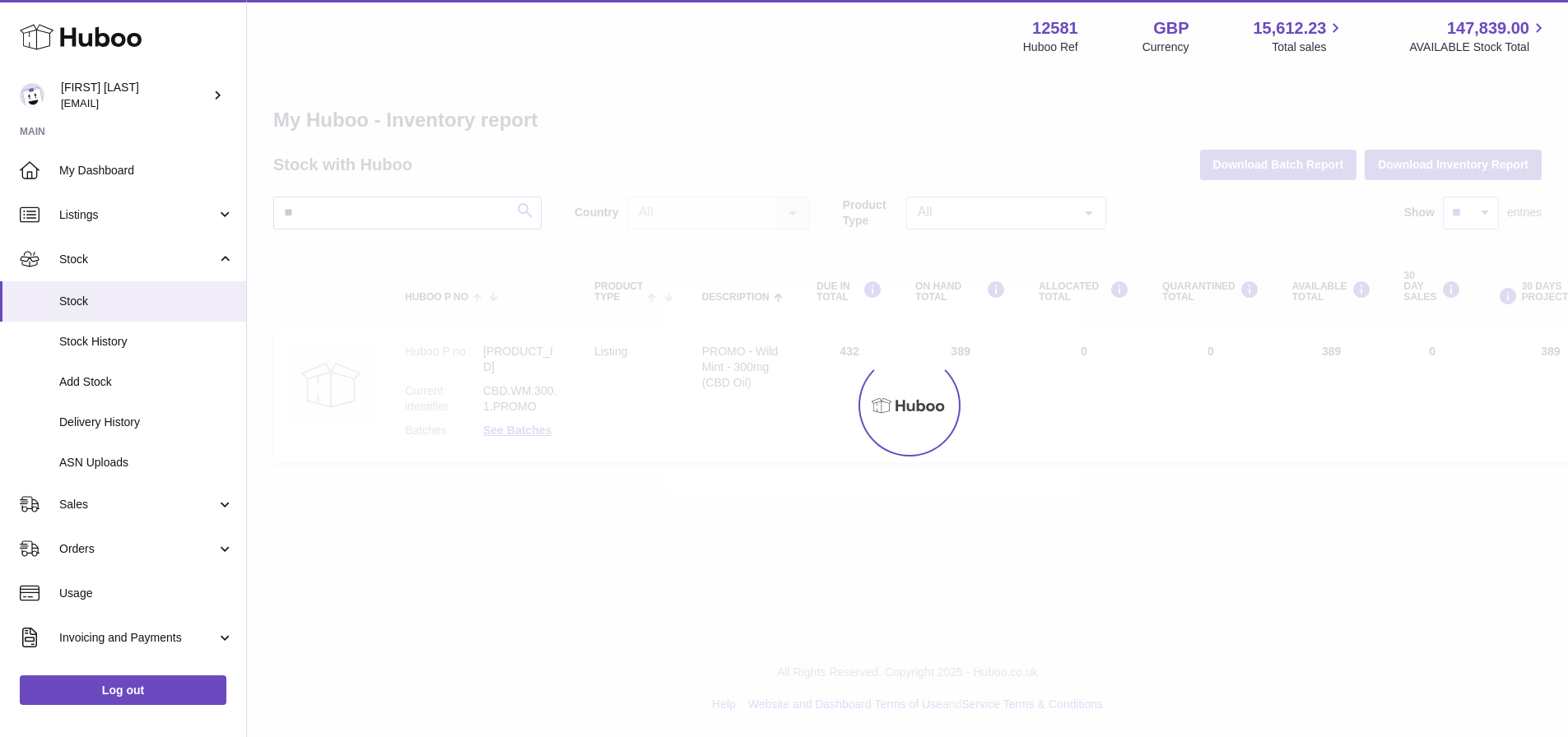 type on "*" 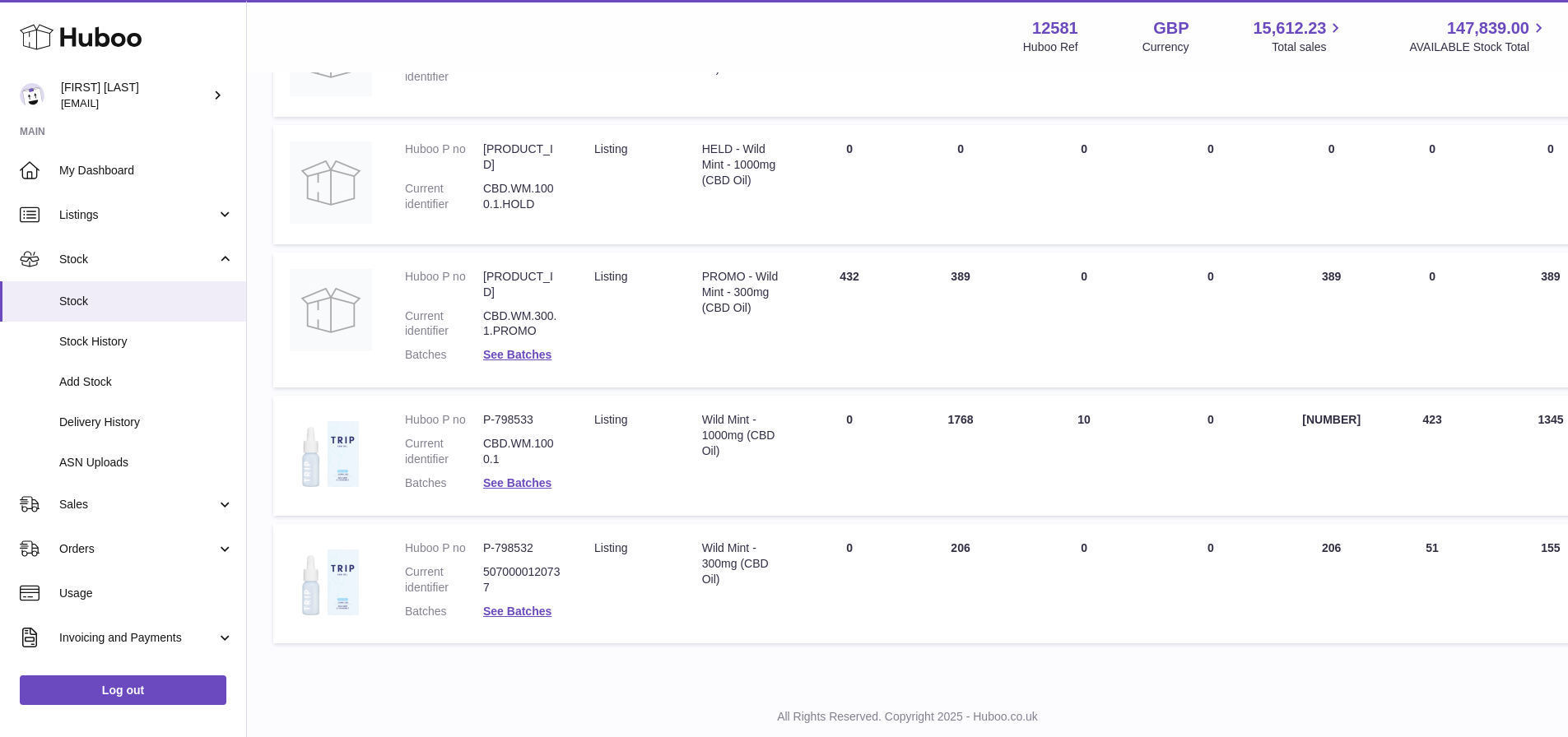 scroll, scrollTop: 486, scrollLeft: 0, axis: vertical 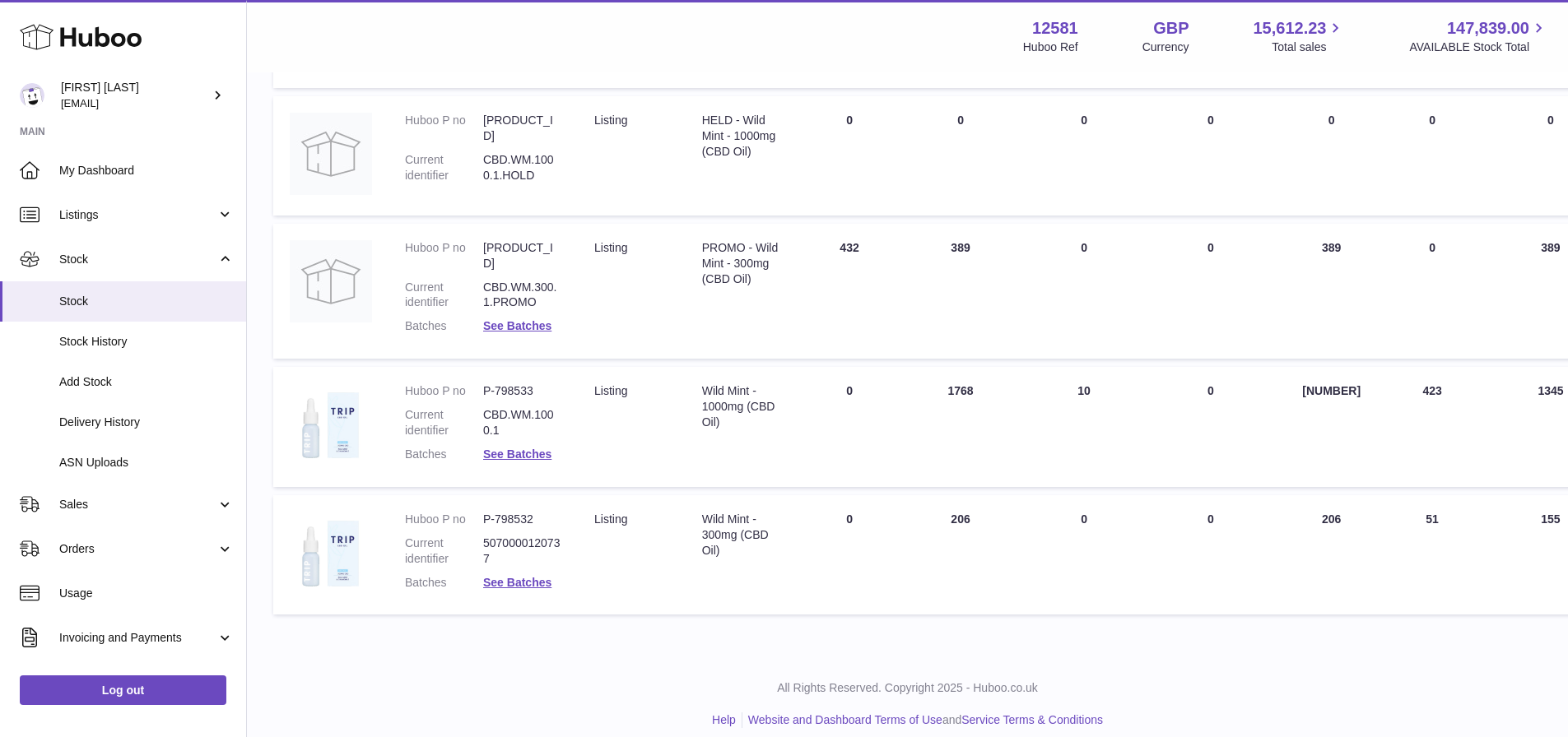 type on "*********" 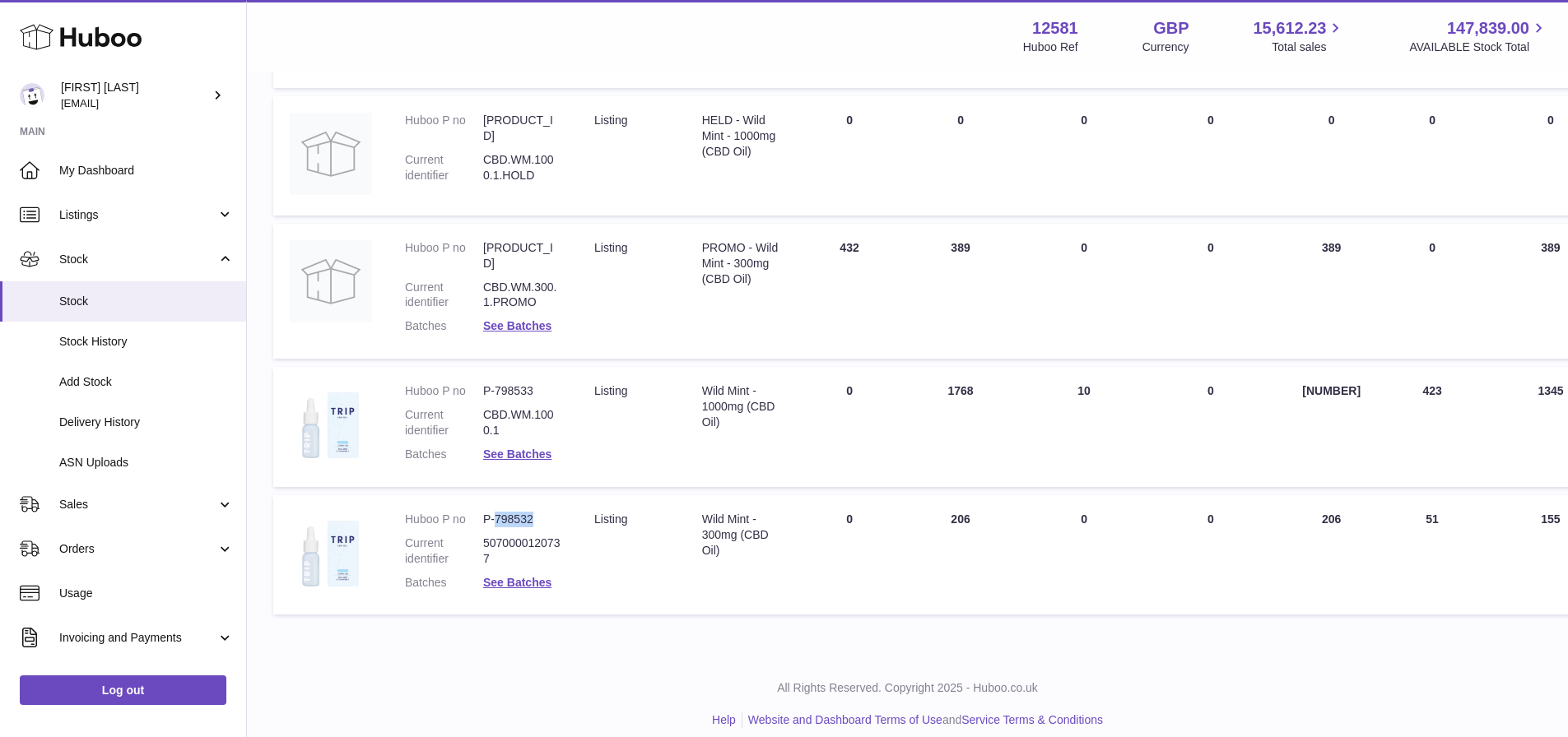 click on "P-798532" at bounding box center (522, 519) 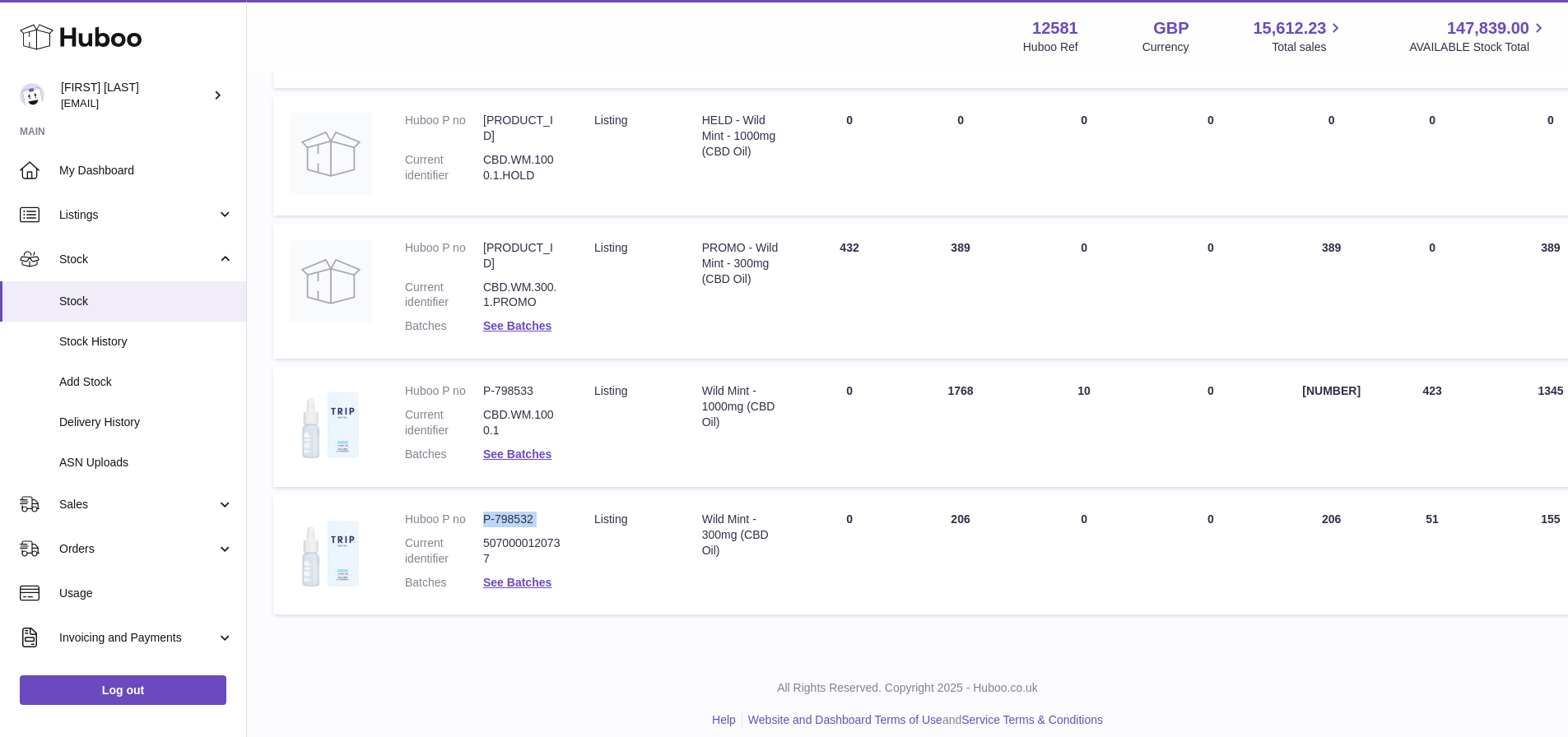 click on "P-798532" at bounding box center (522, 519) 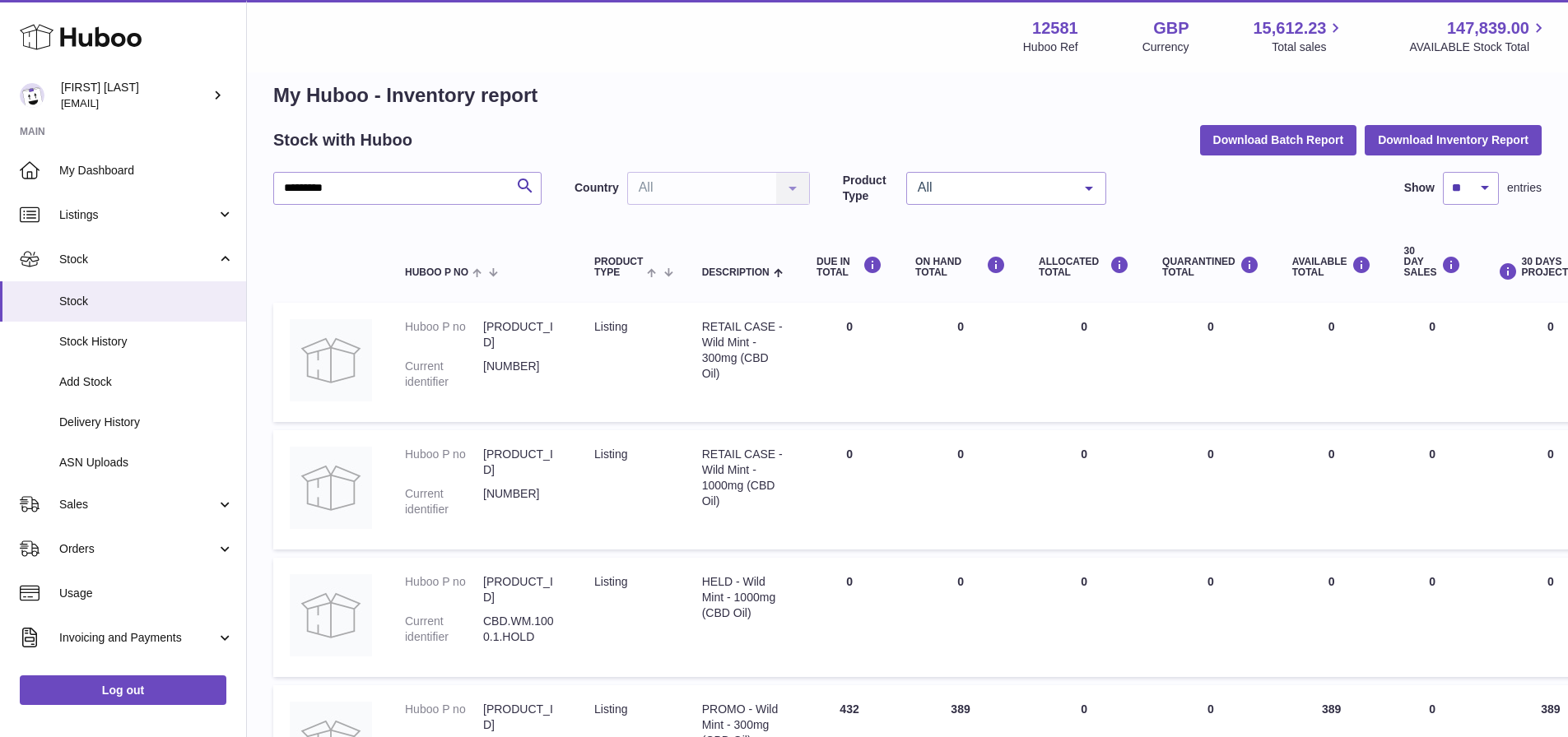 scroll, scrollTop: 0, scrollLeft: 0, axis: both 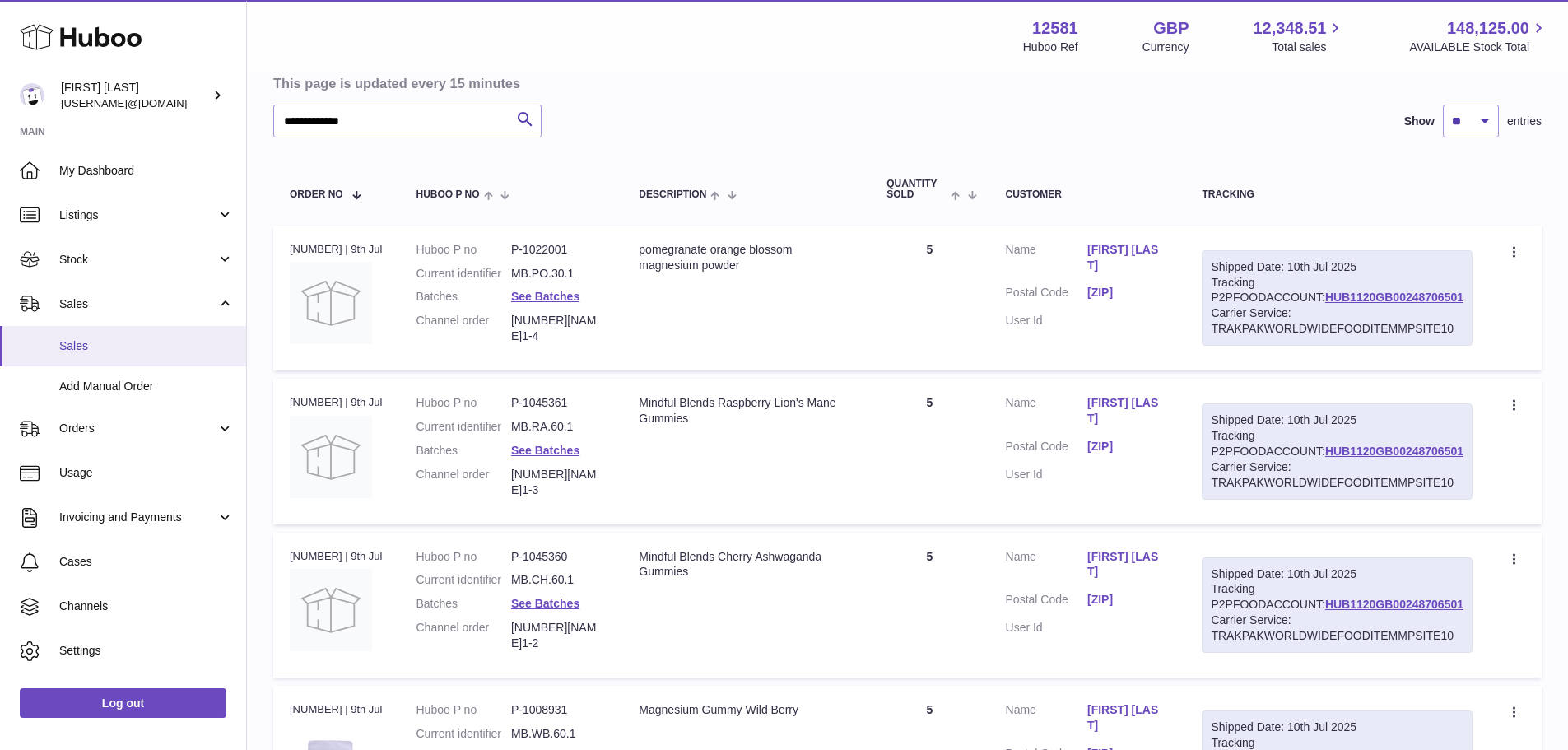 click on "Sales" at bounding box center [147, 346] 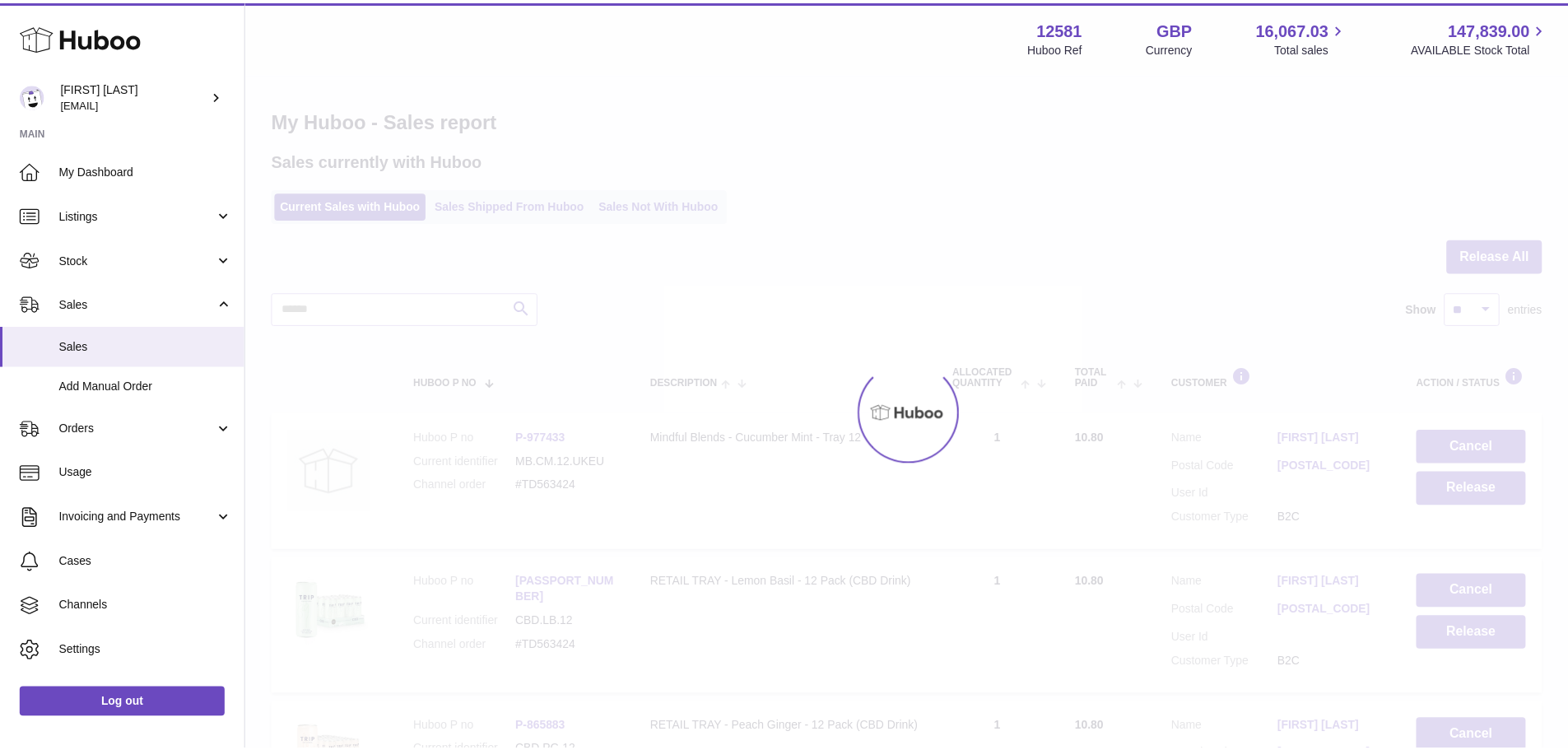 scroll, scrollTop: 0, scrollLeft: 0, axis: both 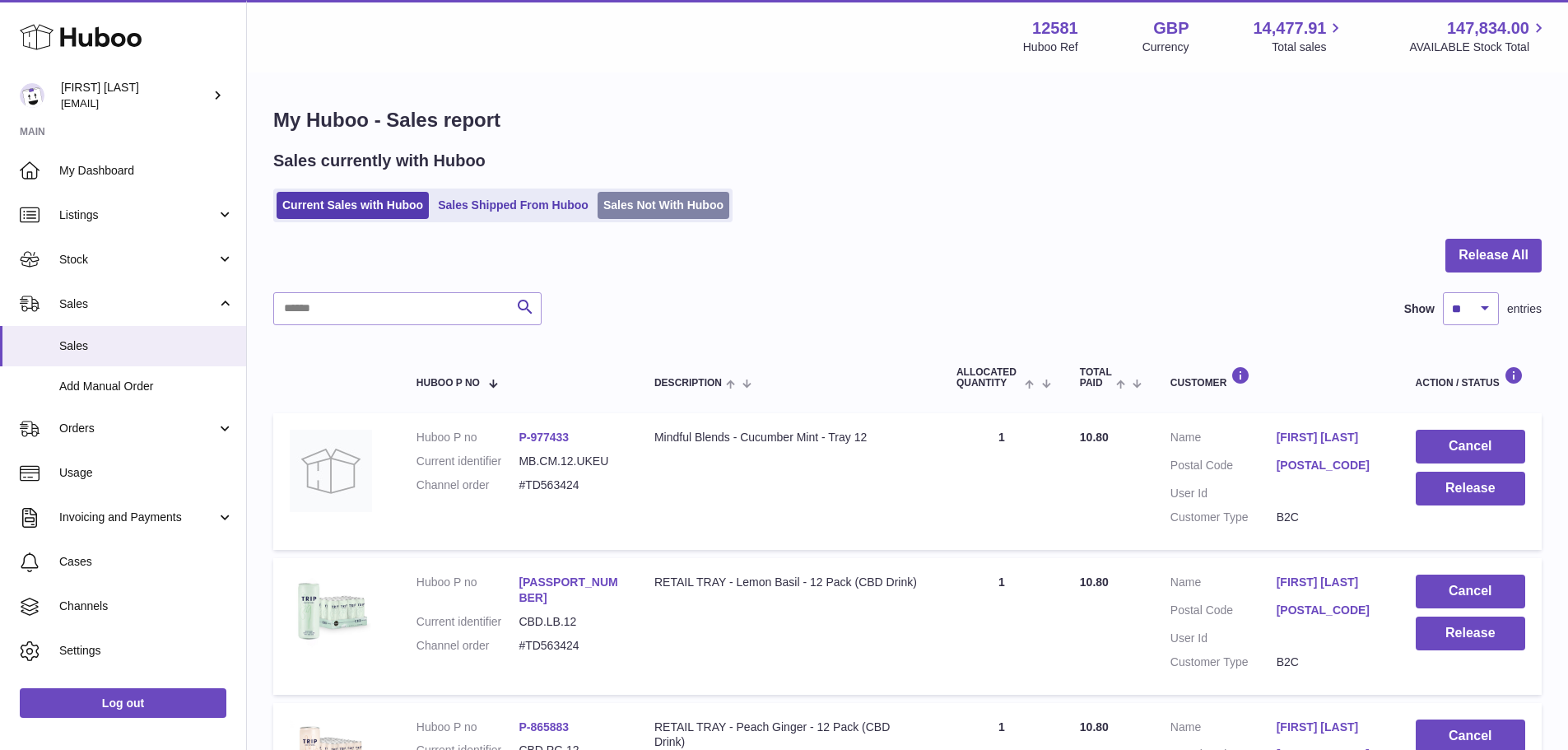 click on "Sales Not With Huboo" at bounding box center [663, 205] 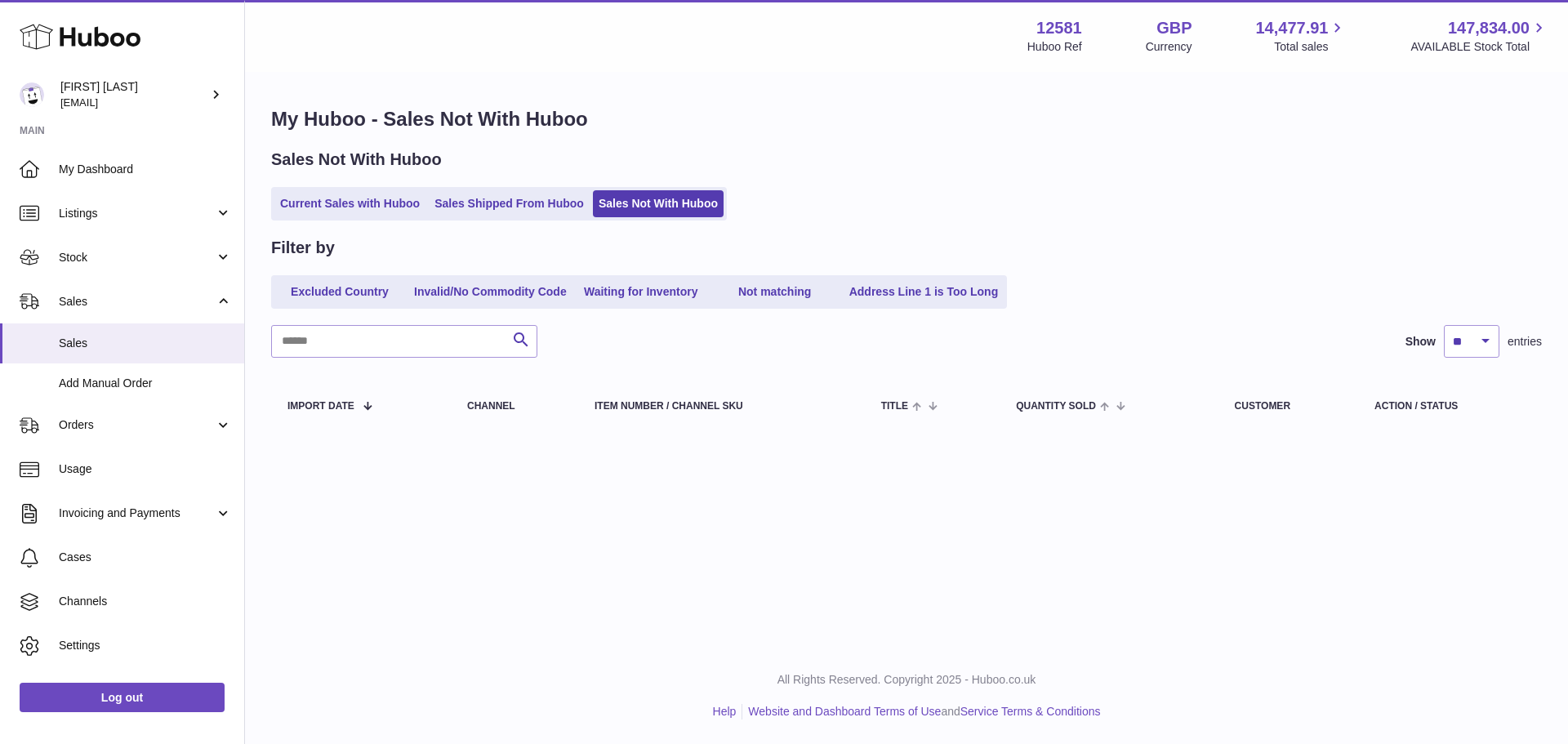 scroll, scrollTop: 0, scrollLeft: 0, axis: both 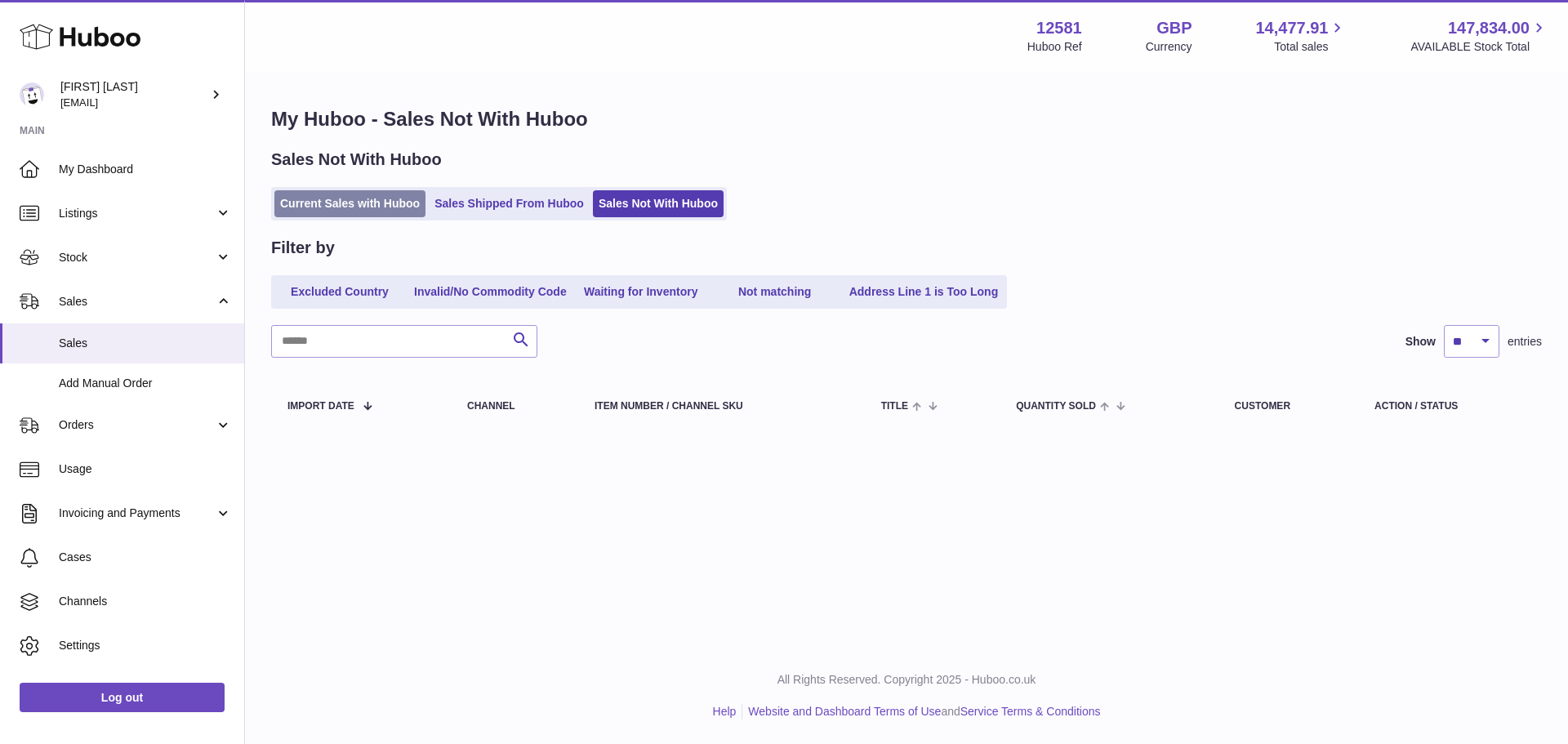 click on "Current Sales with Huboo" at bounding box center [350, 203] 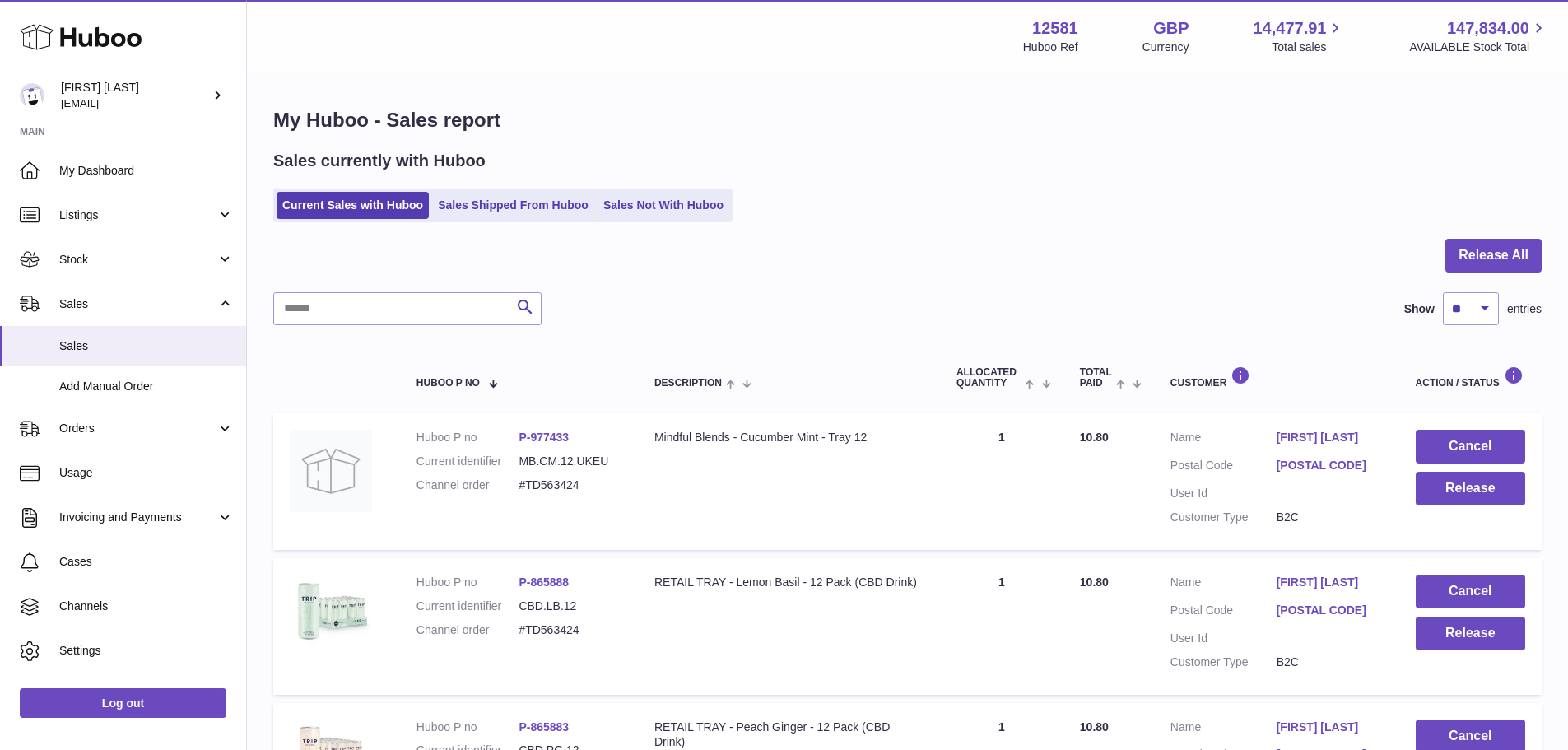 scroll, scrollTop: 0, scrollLeft: 0, axis: both 